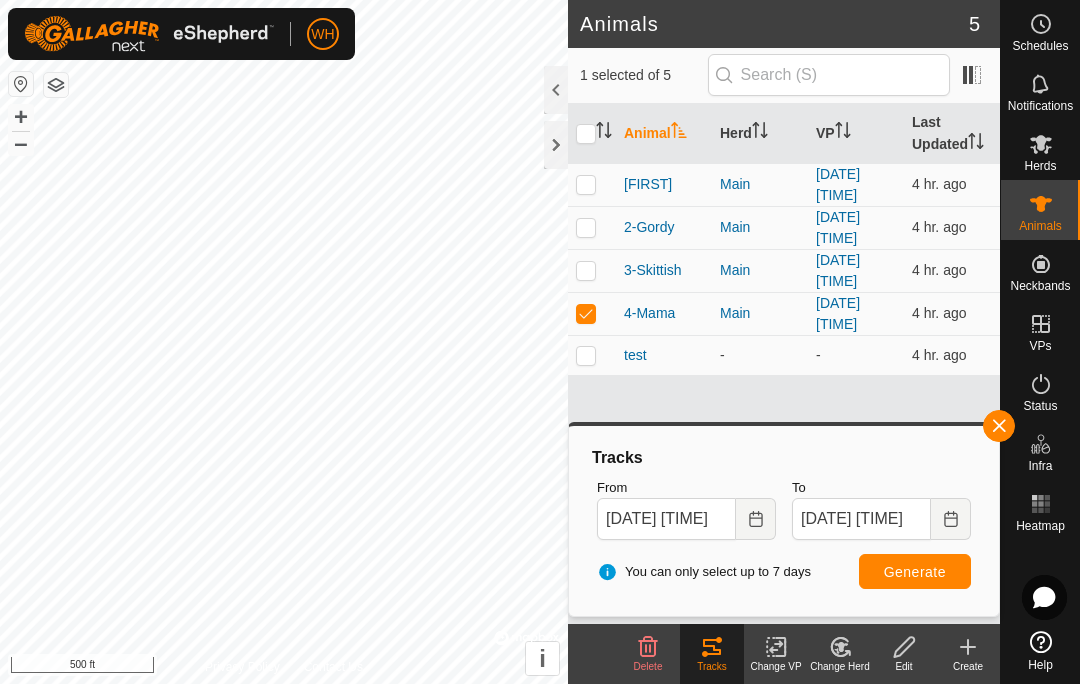 scroll, scrollTop: 0, scrollLeft: 0, axis: both 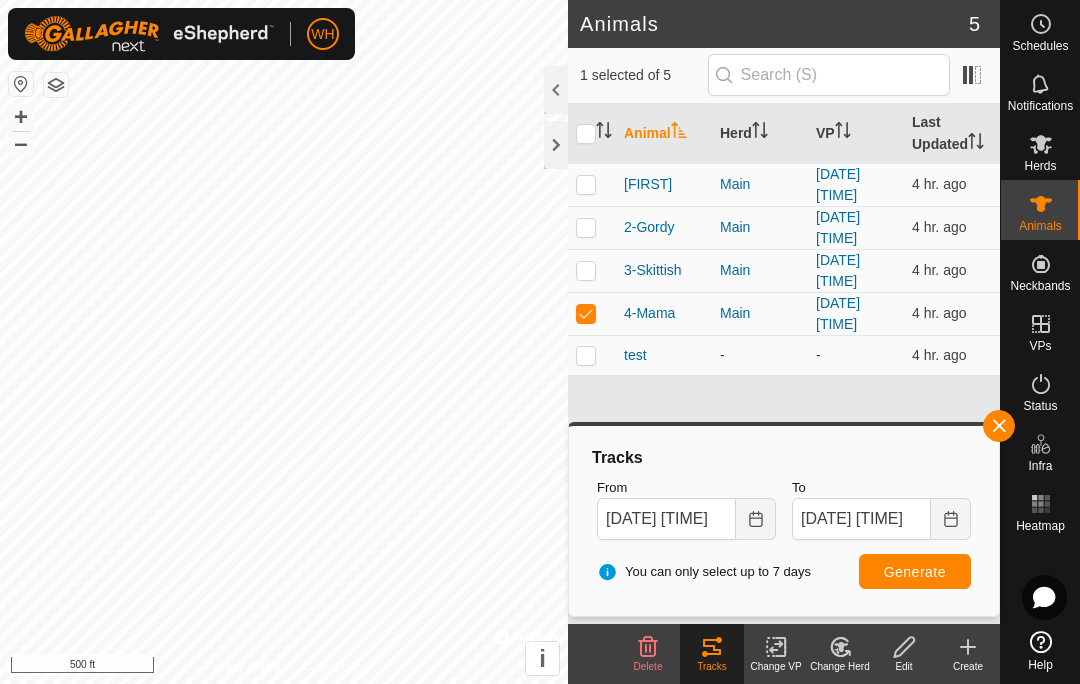 click at bounding box center [756, 519] 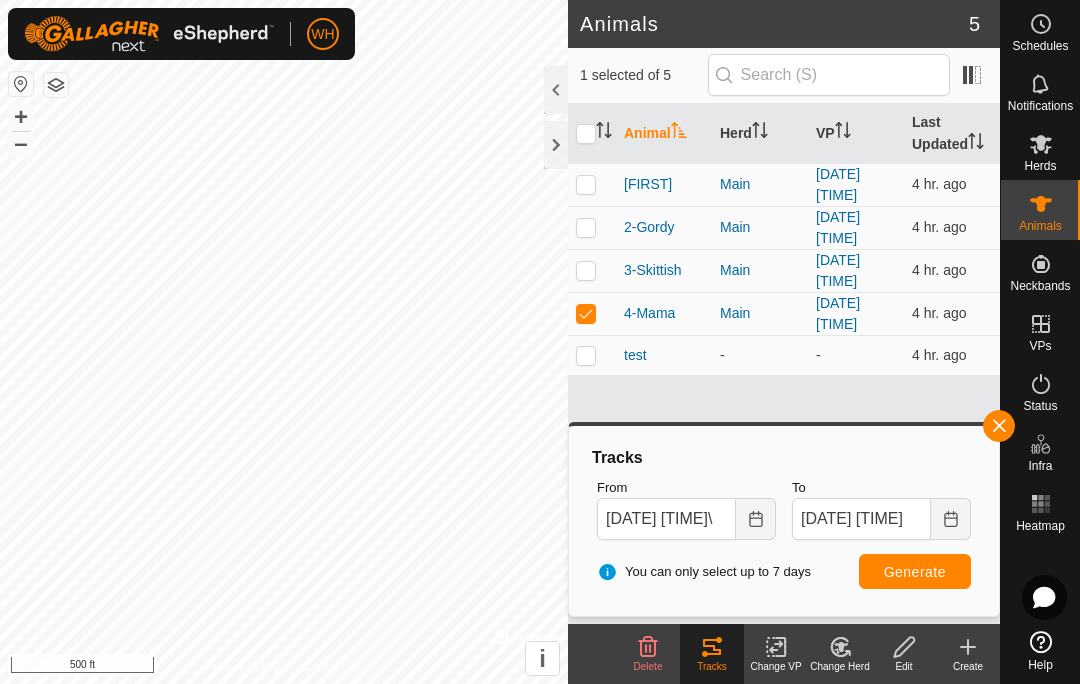 type on "[DATE] [TIME]" 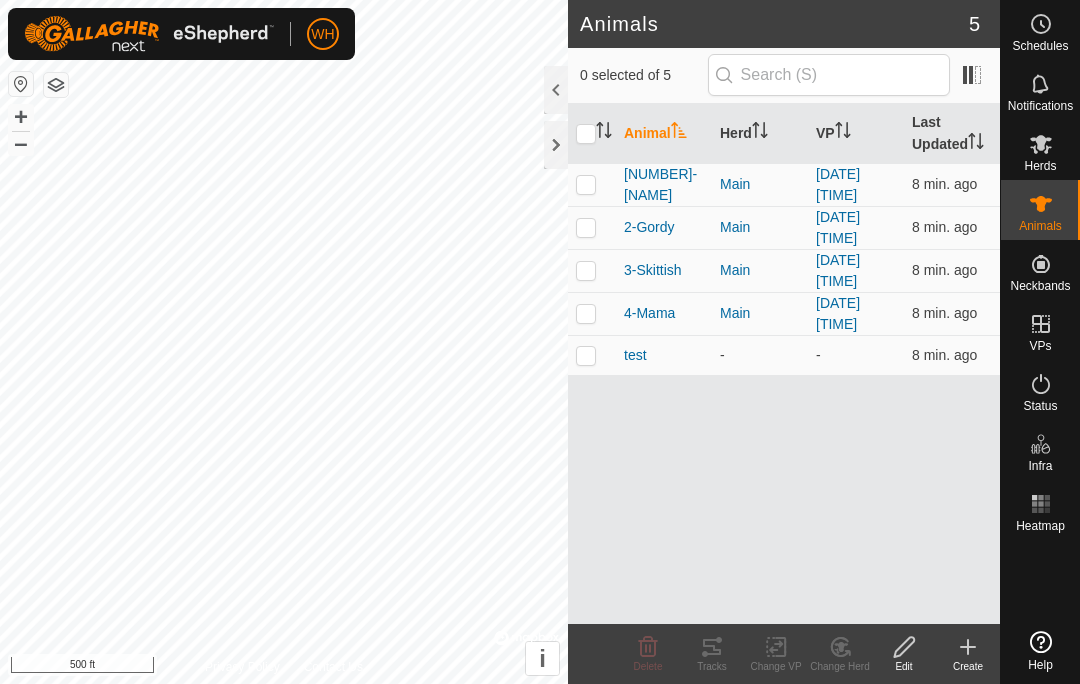 scroll, scrollTop: 0, scrollLeft: 0, axis: both 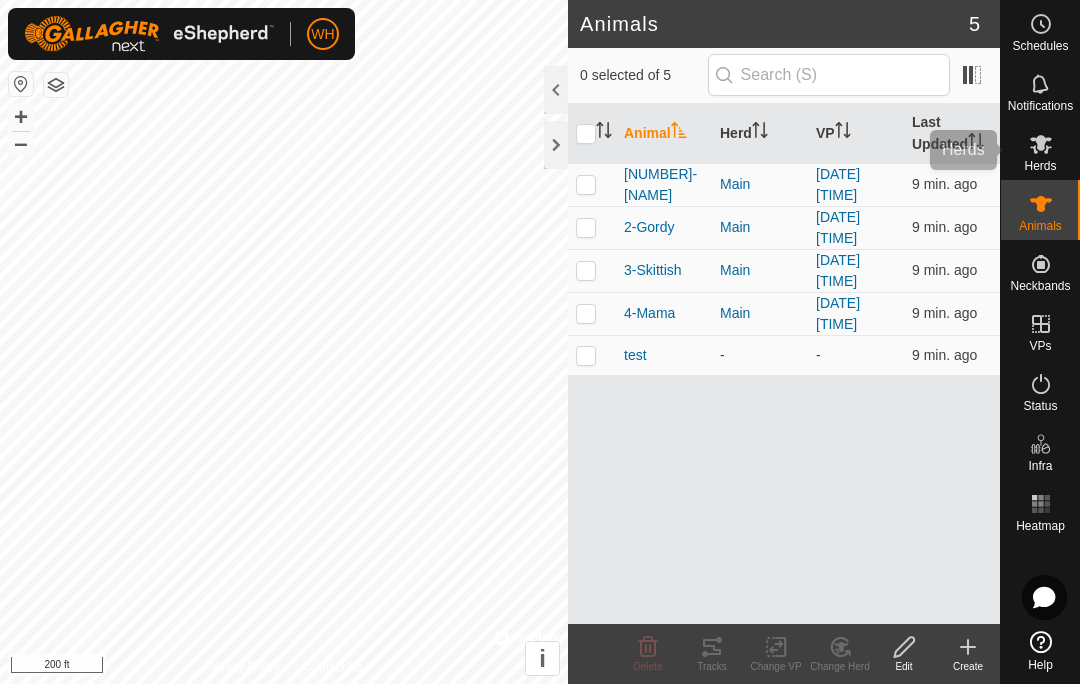 click 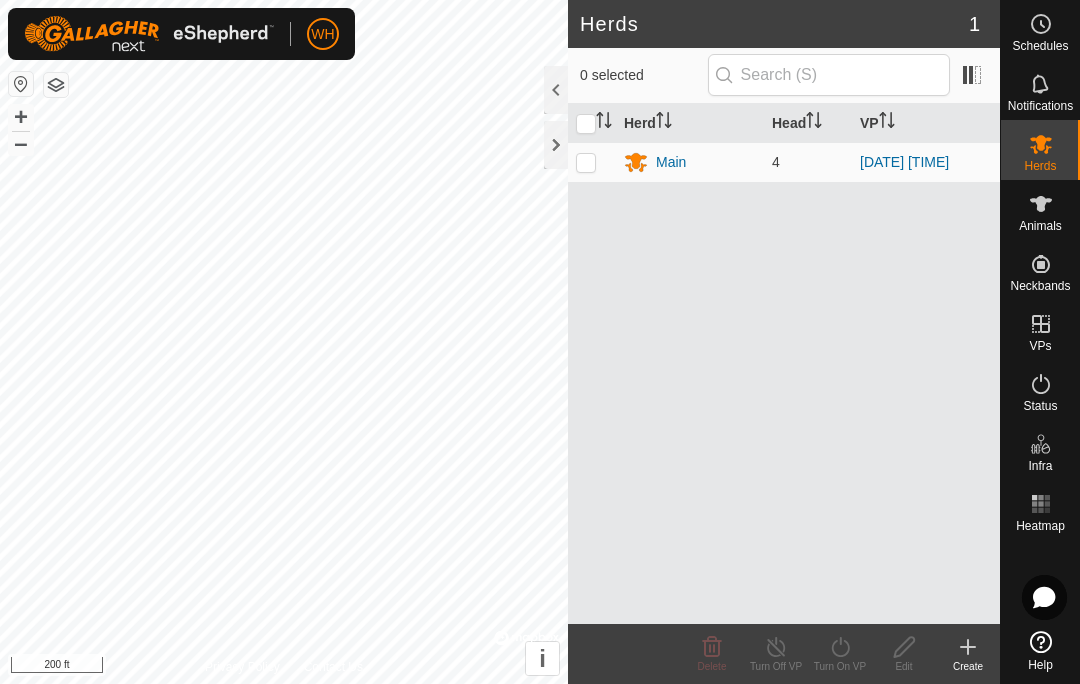 click at bounding box center [586, 162] 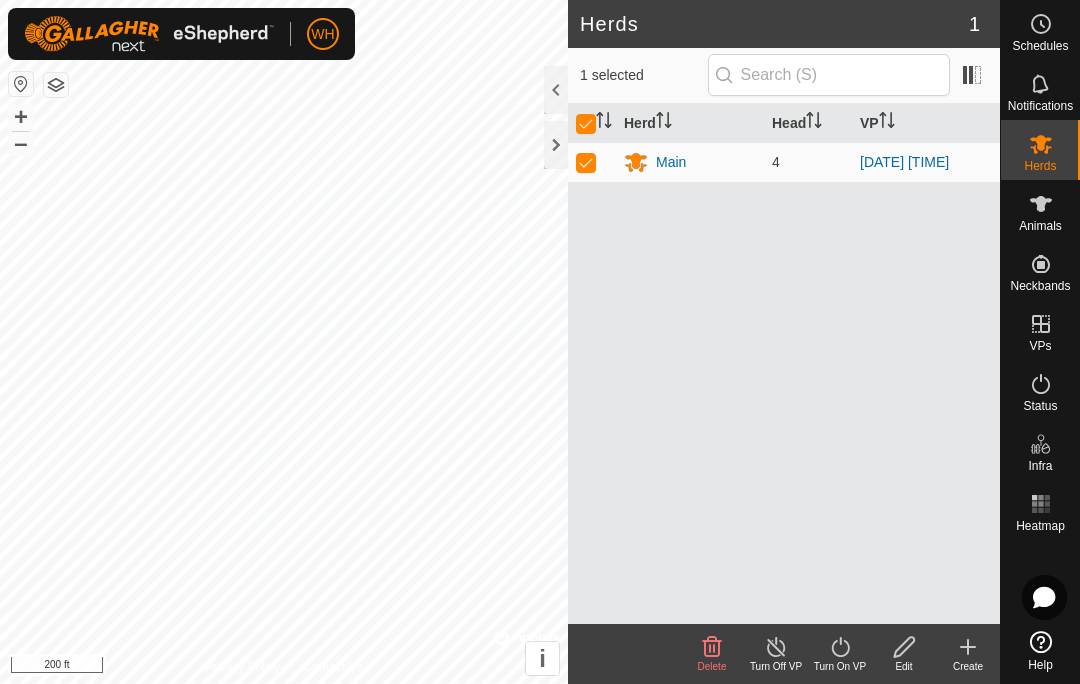 click on "Turn On VP" 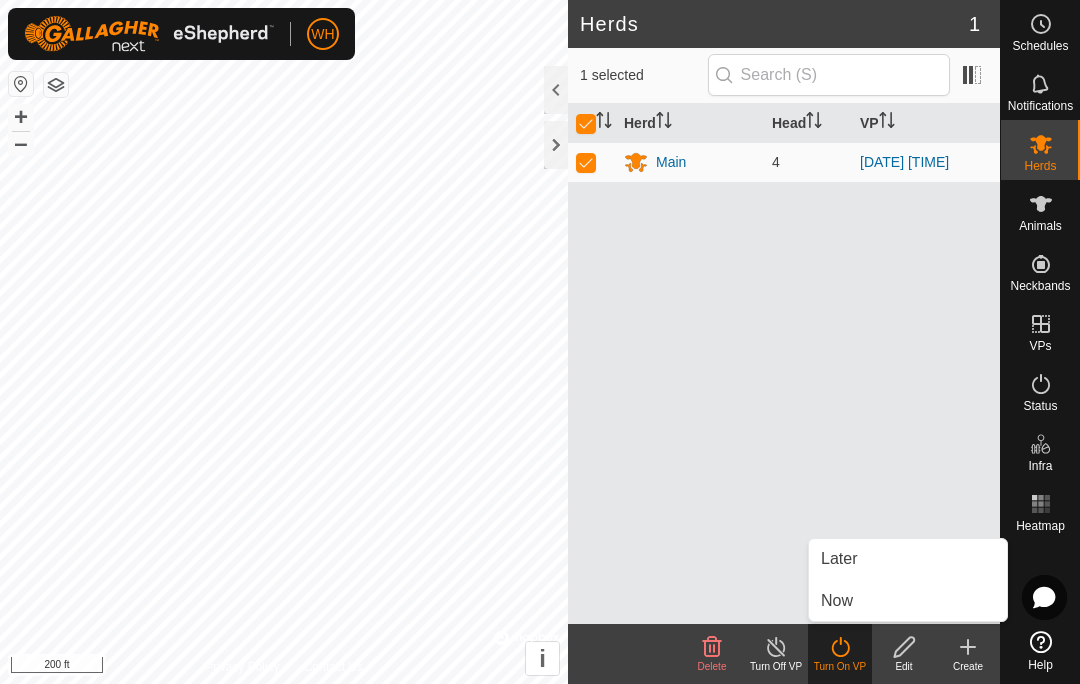 click on "Herd Head VP Main 4 [DATE] [TIME]" at bounding box center [784, 364] 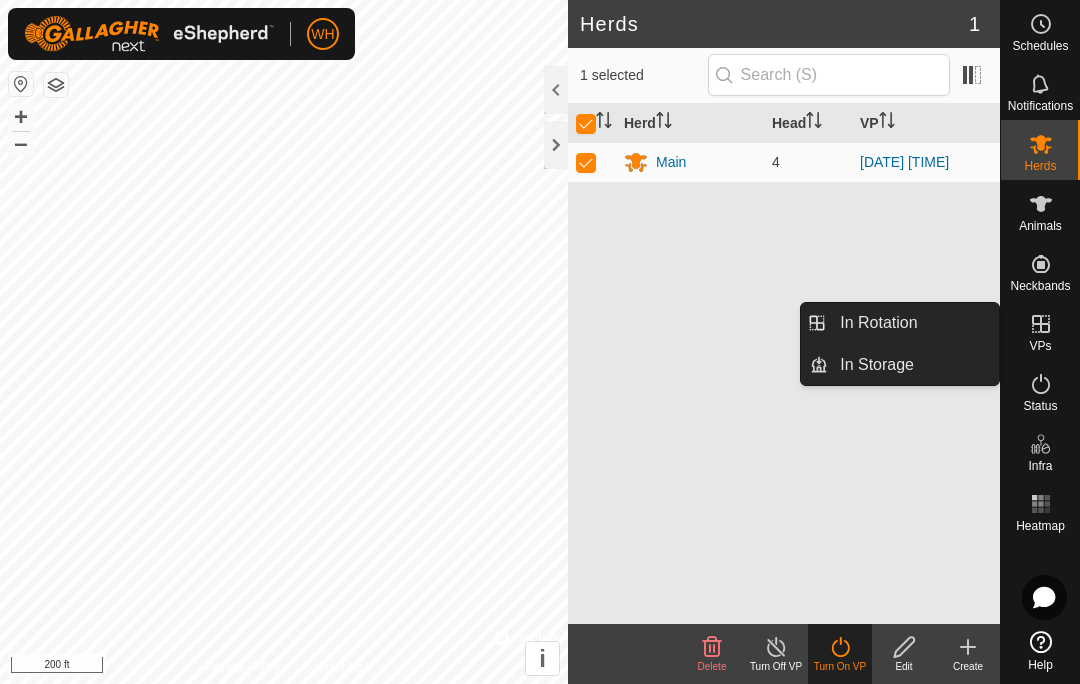 click on "In Rotation" at bounding box center [878, 323] 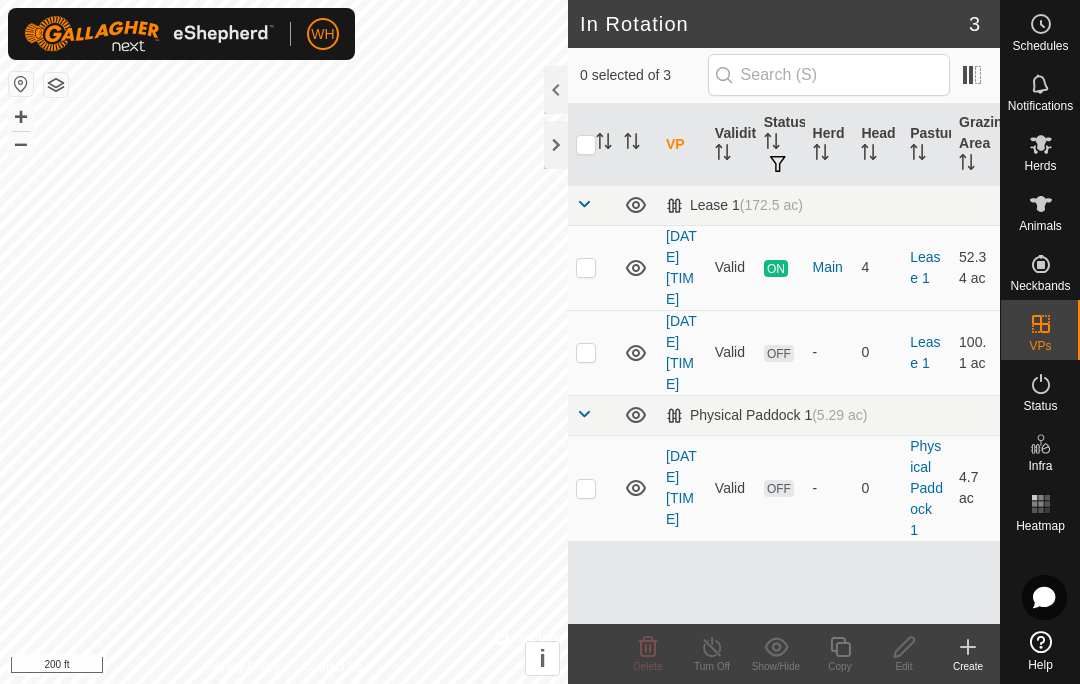 click on "[DATE] [TIME]" at bounding box center (681, 352) 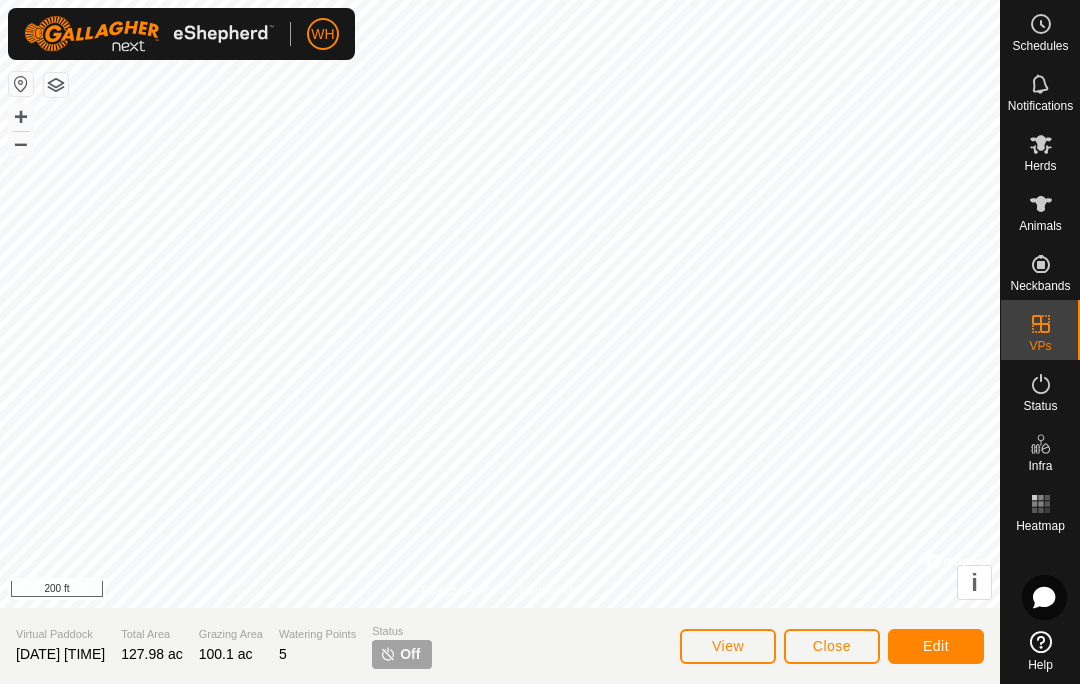 click on "Edit" 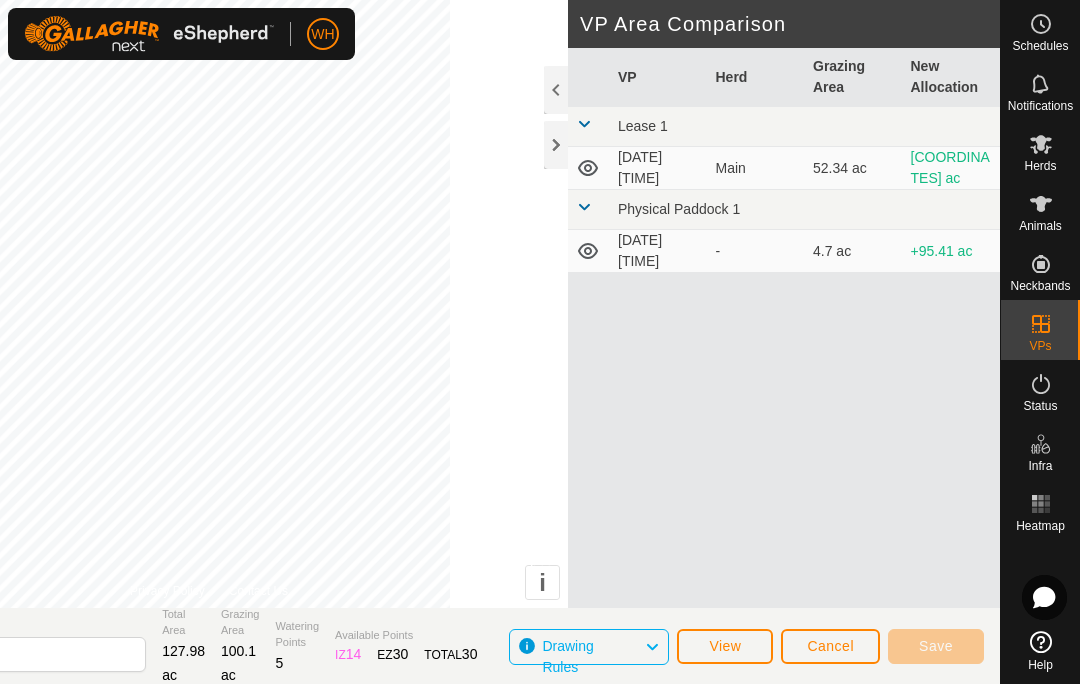 click on "[DATE] [TIME]" at bounding box center [659, 168] 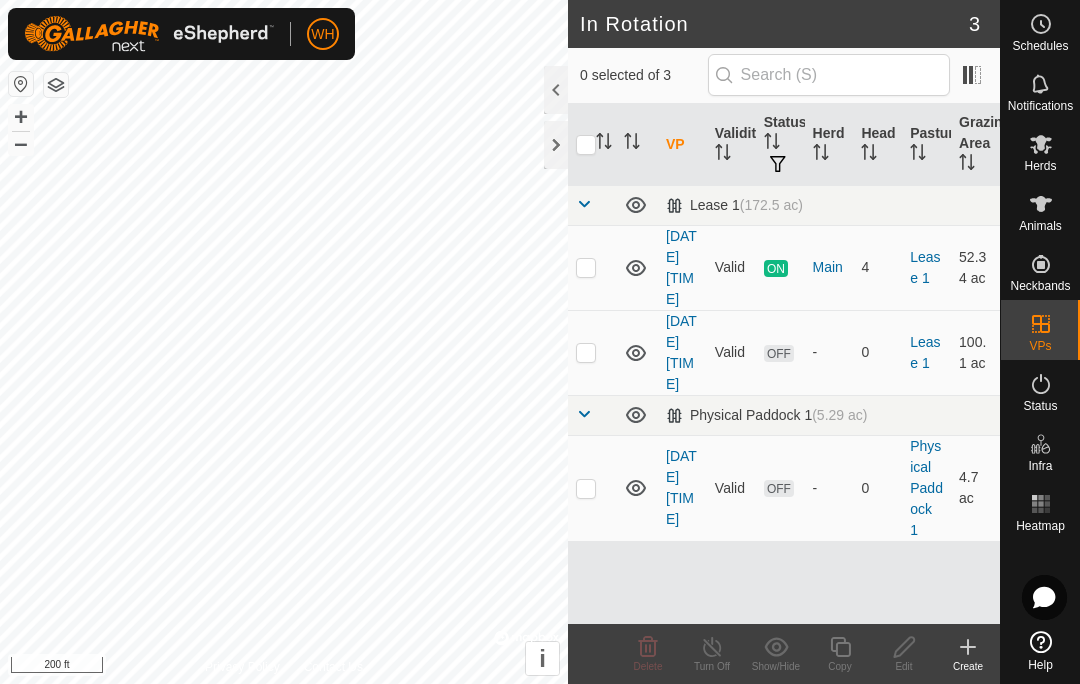 click on "[DATE] [TIME]" at bounding box center [681, 352] 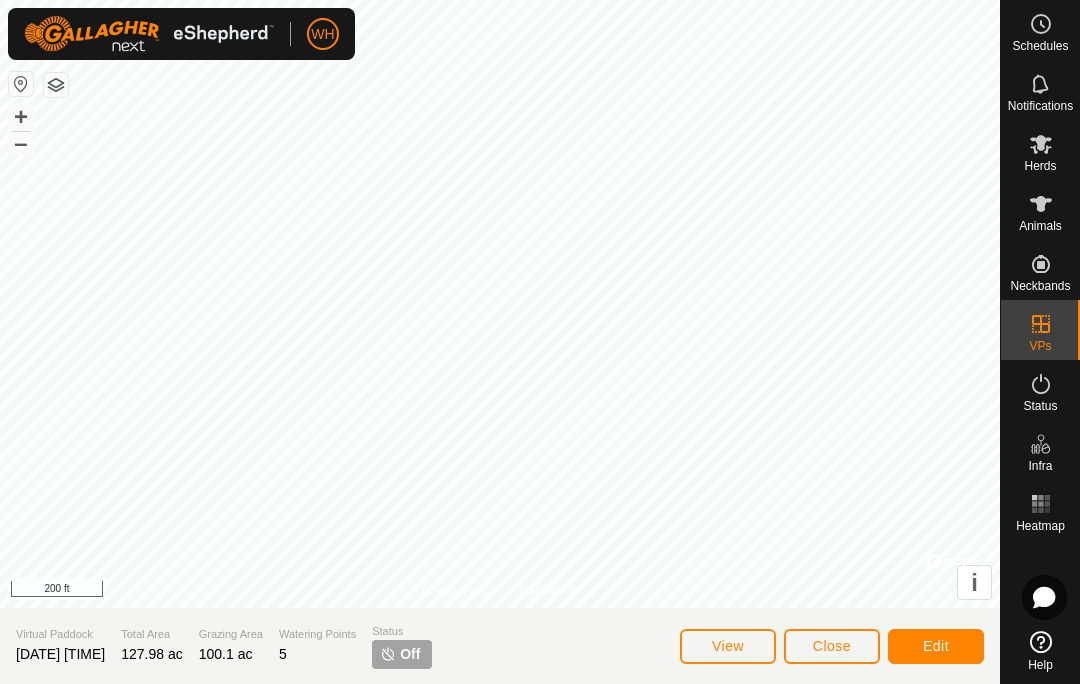 click on "Edit" 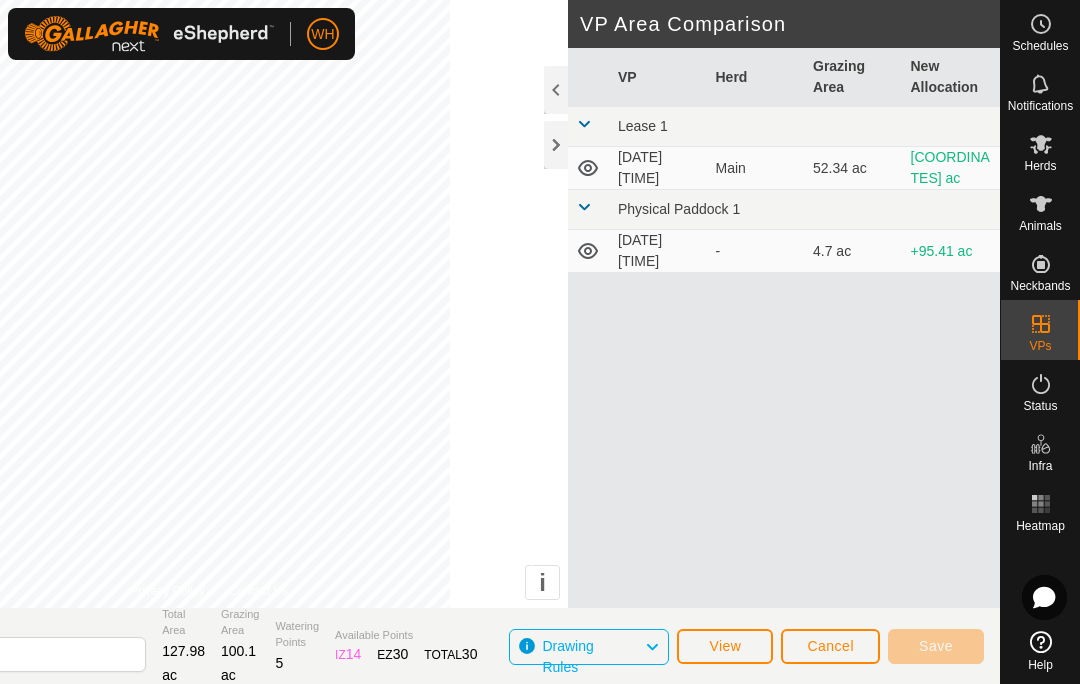 click on "View" 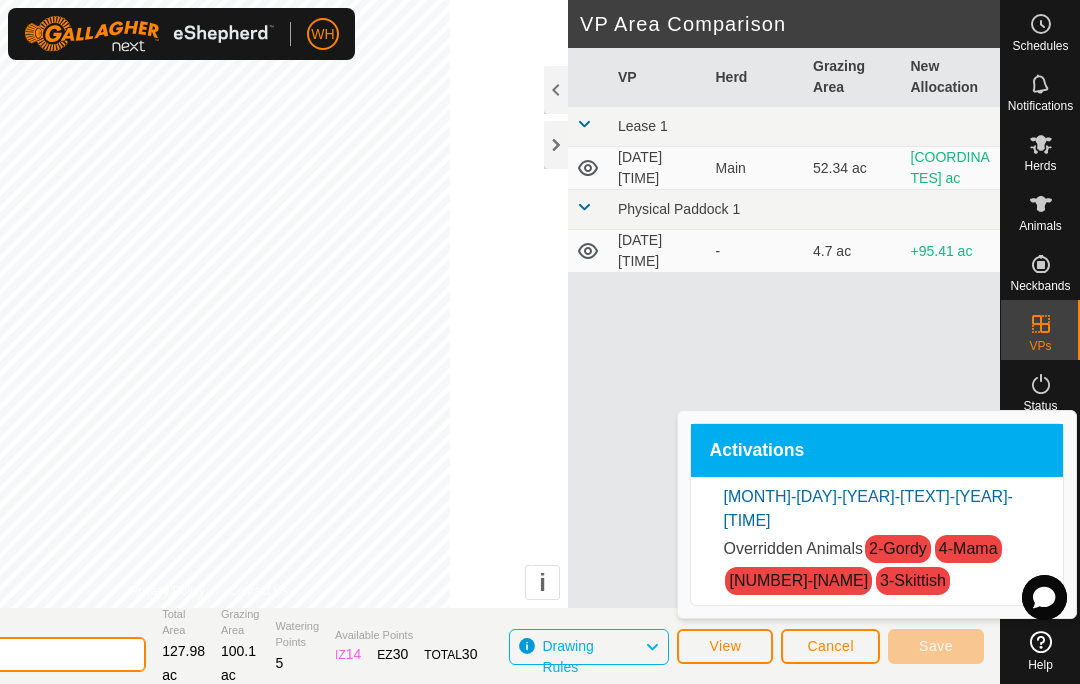 click on "[DATE] [TIME]" 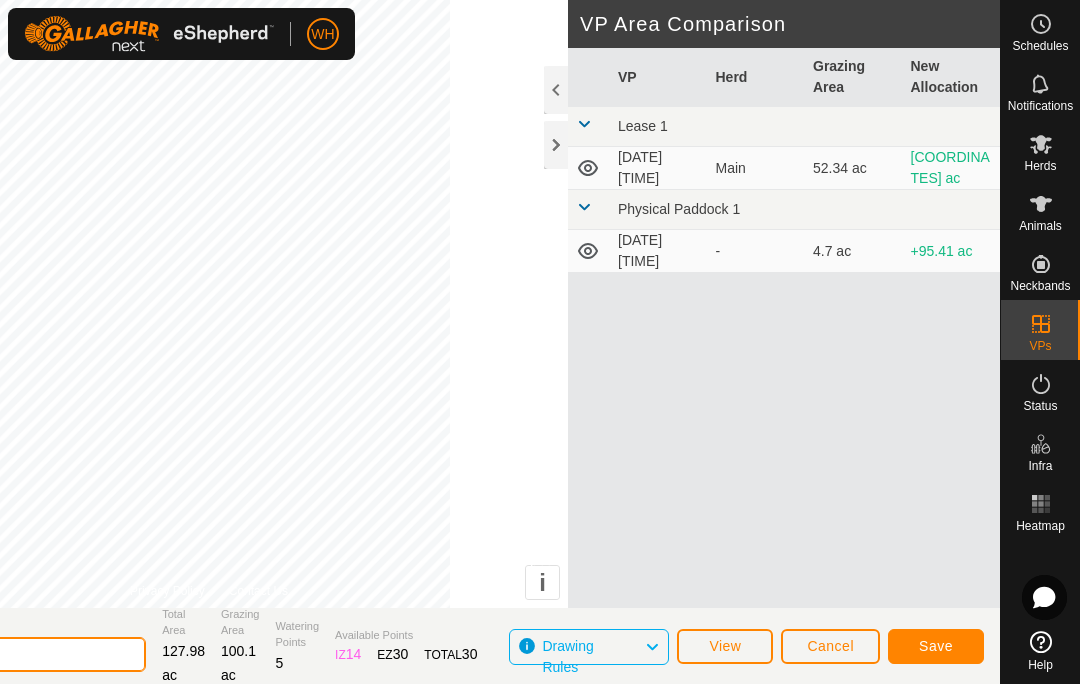 type on "2" 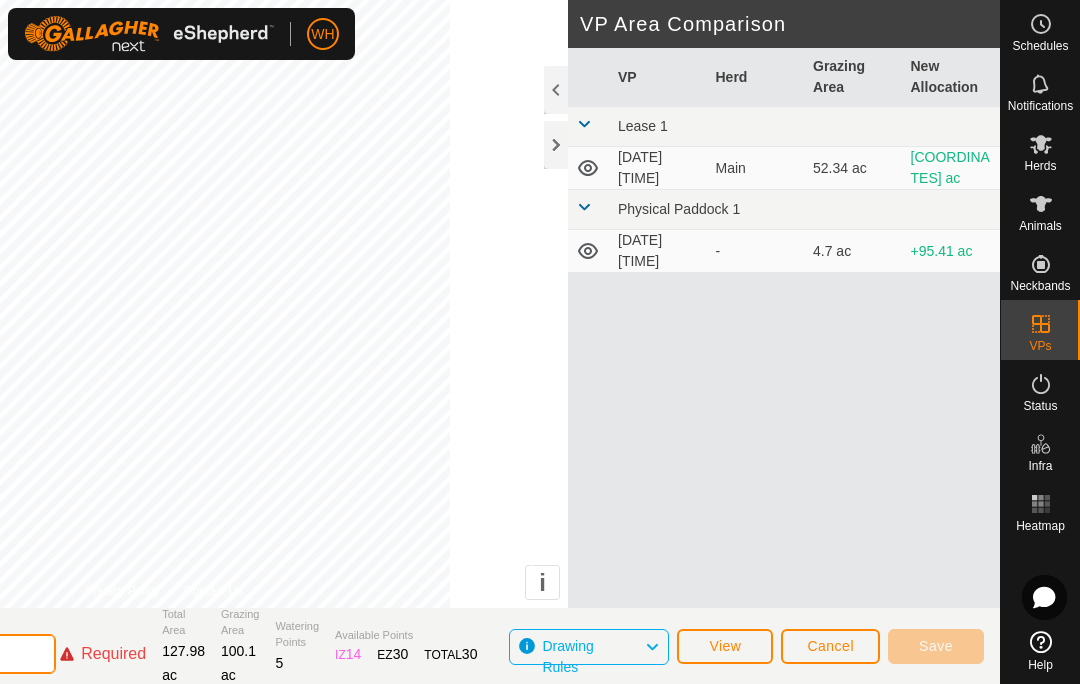 click 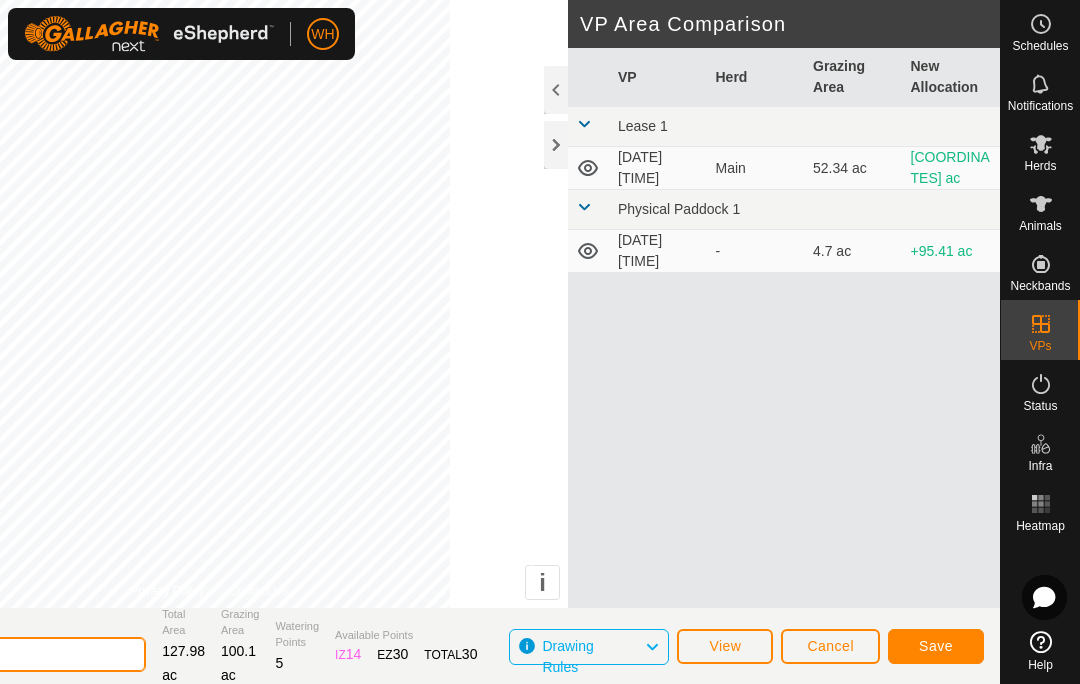 type on "Webb Lake" 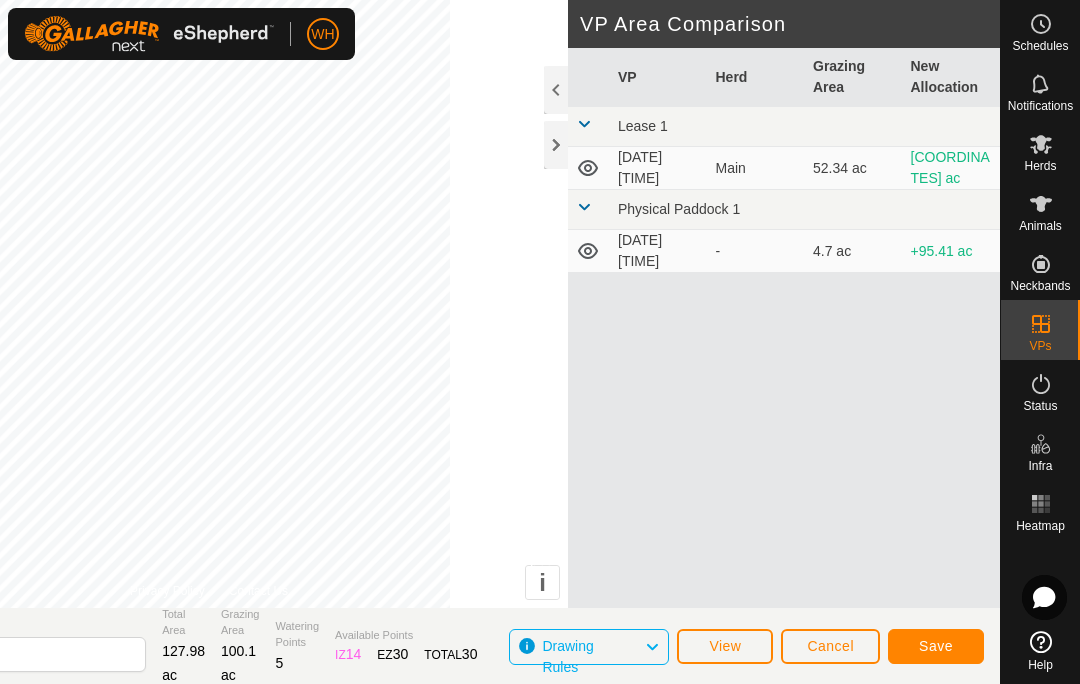 click on "Save" 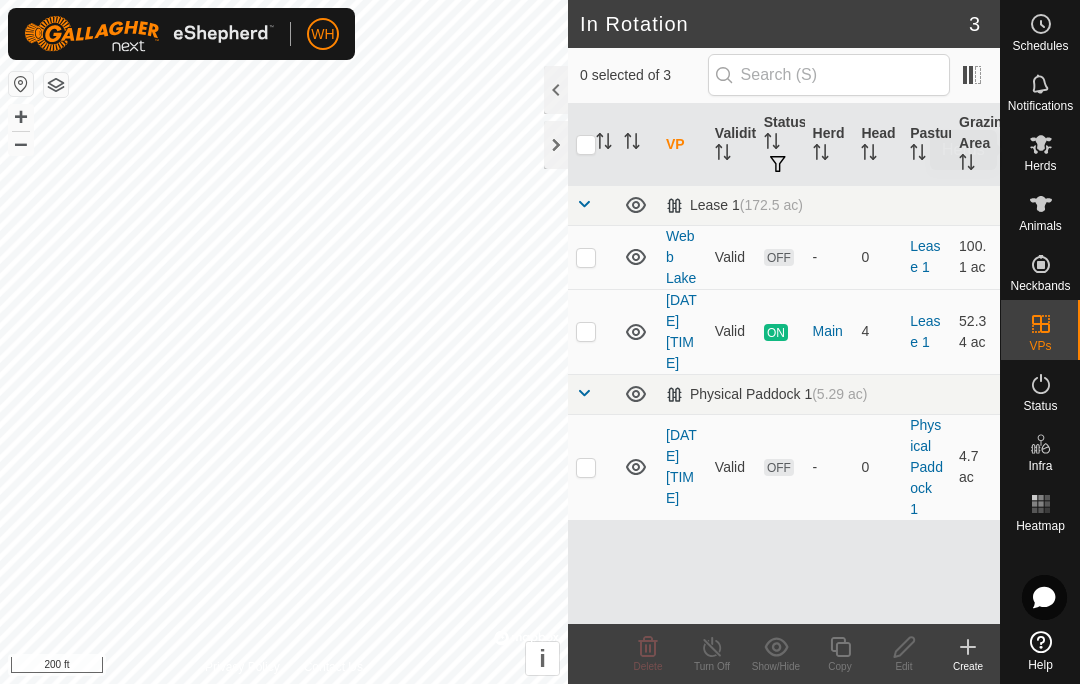 click 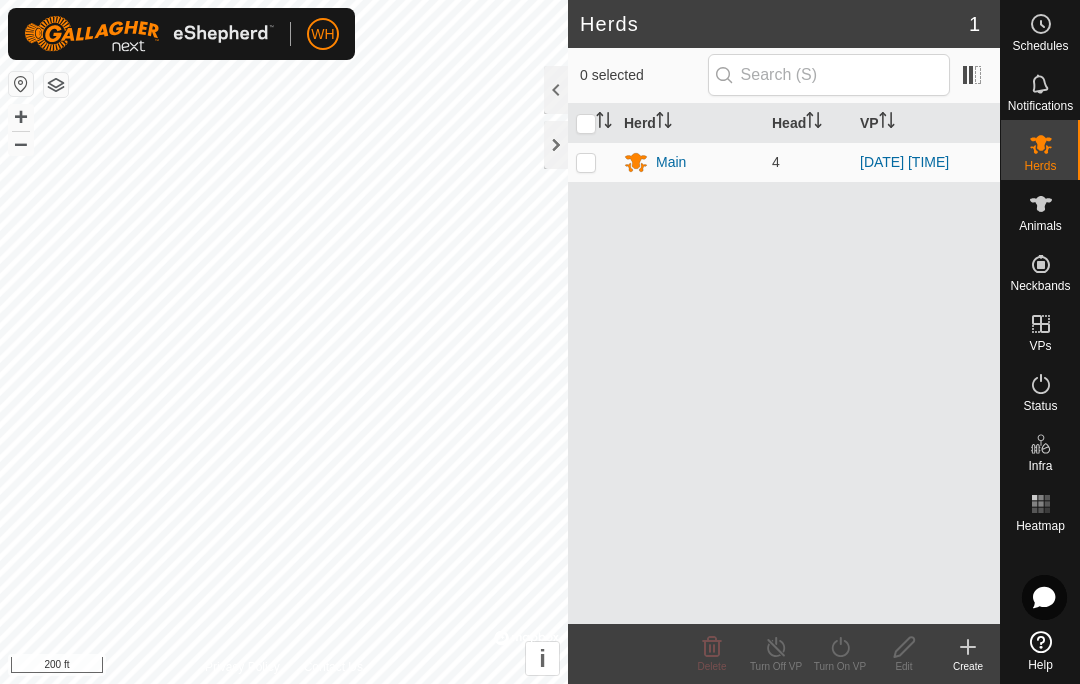 click at bounding box center (592, 162) 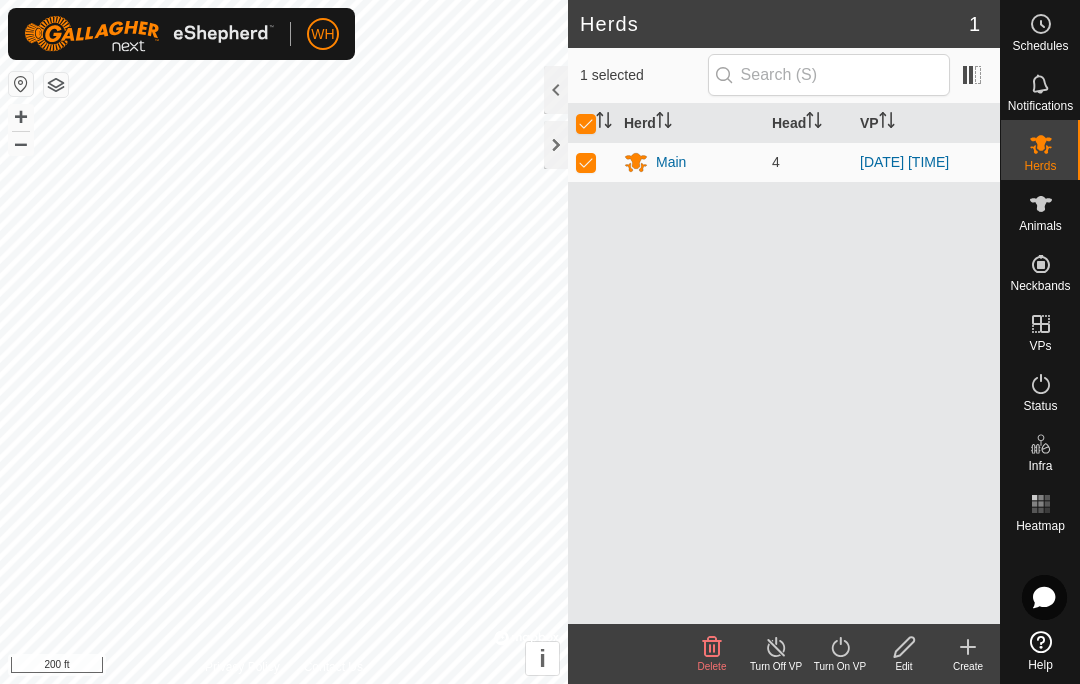 click 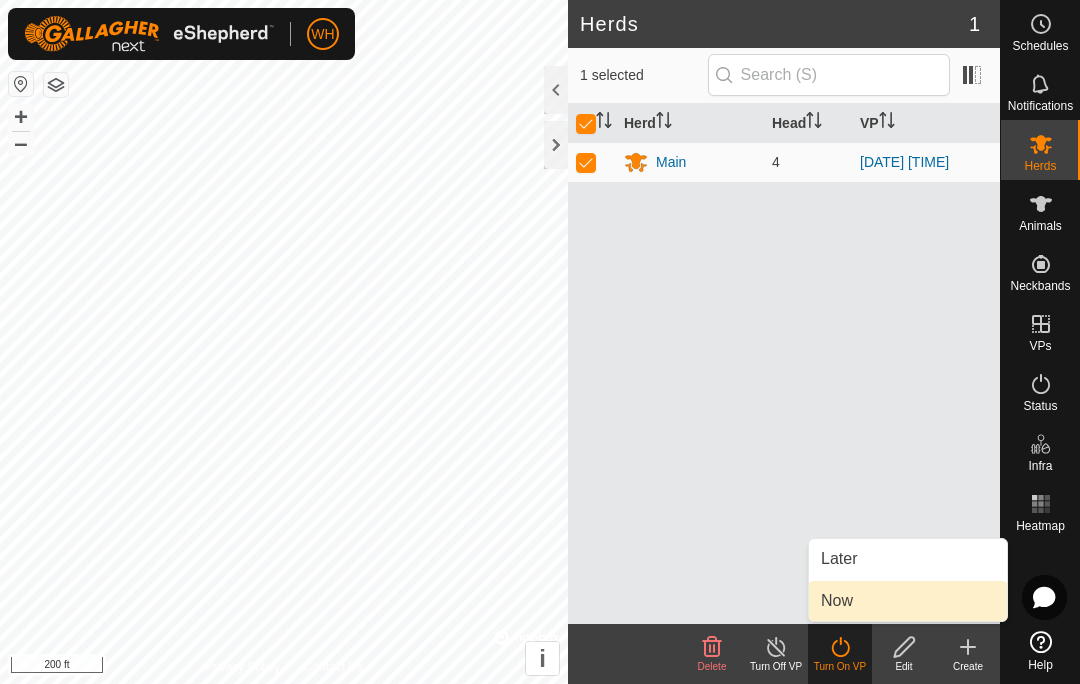 click on "Now" at bounding box center [908, 601] 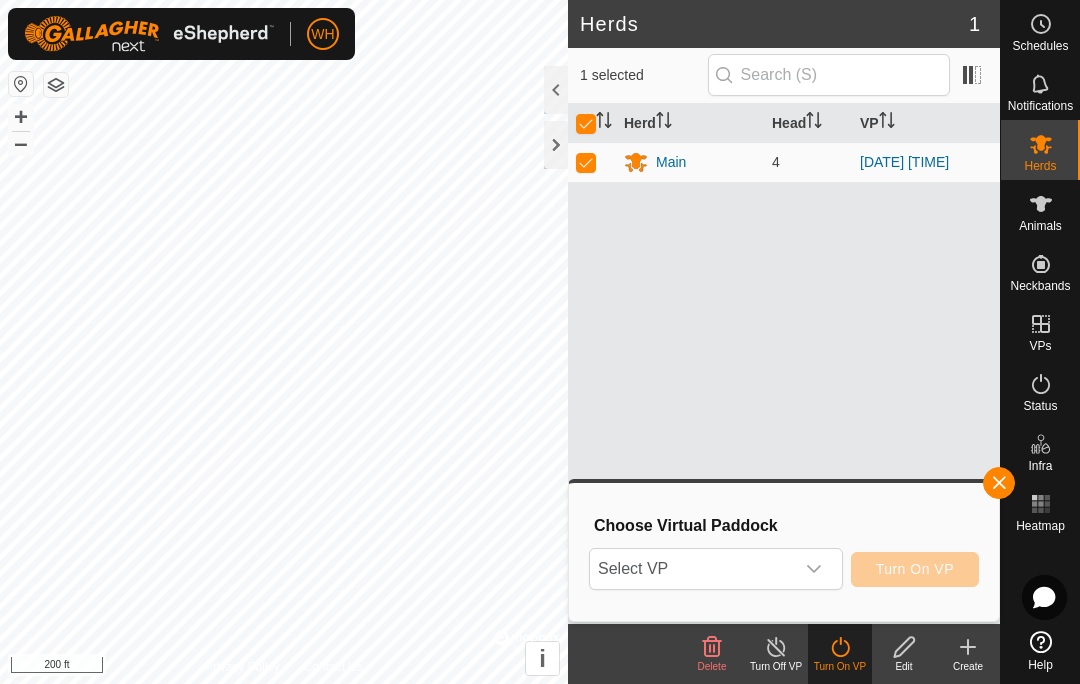 click 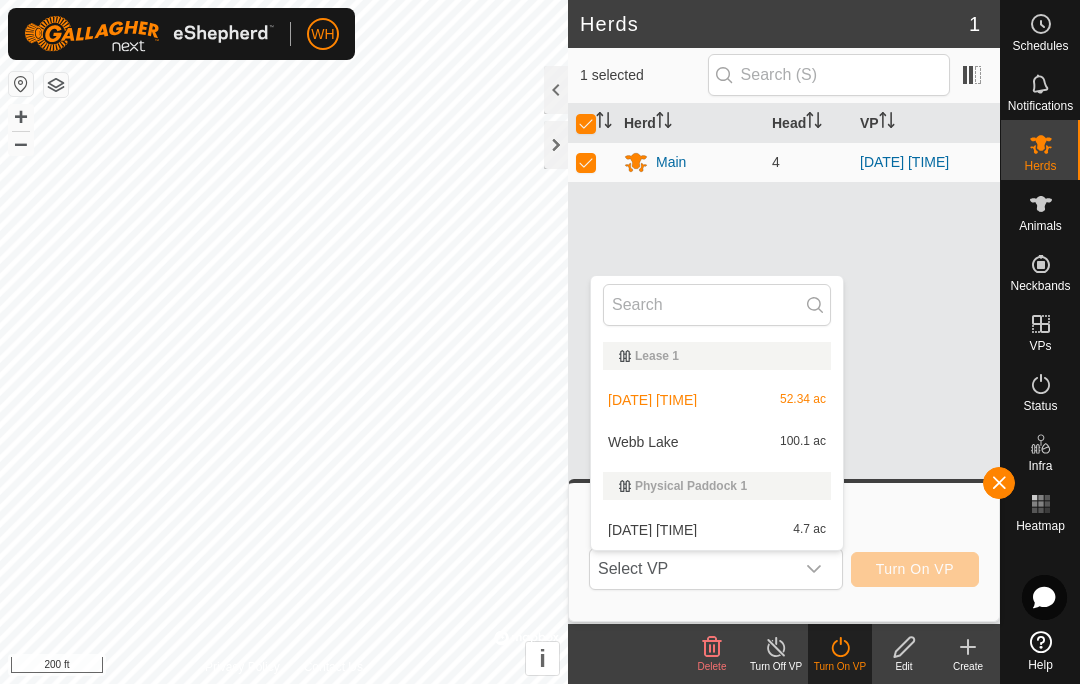 click on "[LOCATION] 100.1 ac" at bounding box center [717, 442] 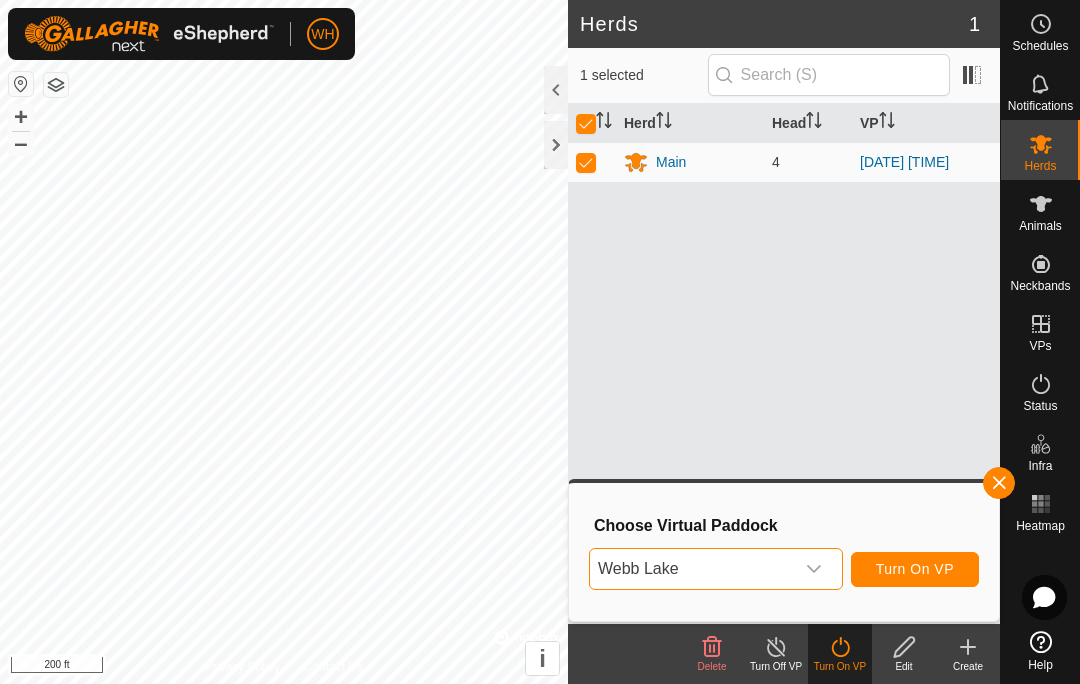 click on "Turn On VP" at bounding box center (915, 569) 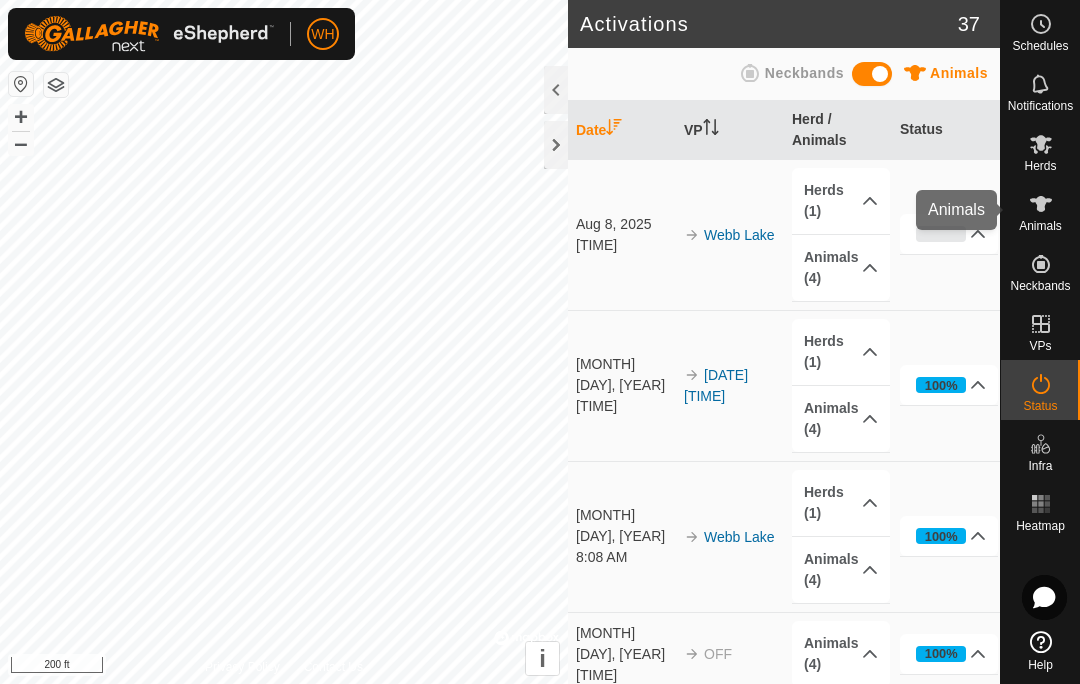 click on "Animals" at bounding box center [1040, 226] 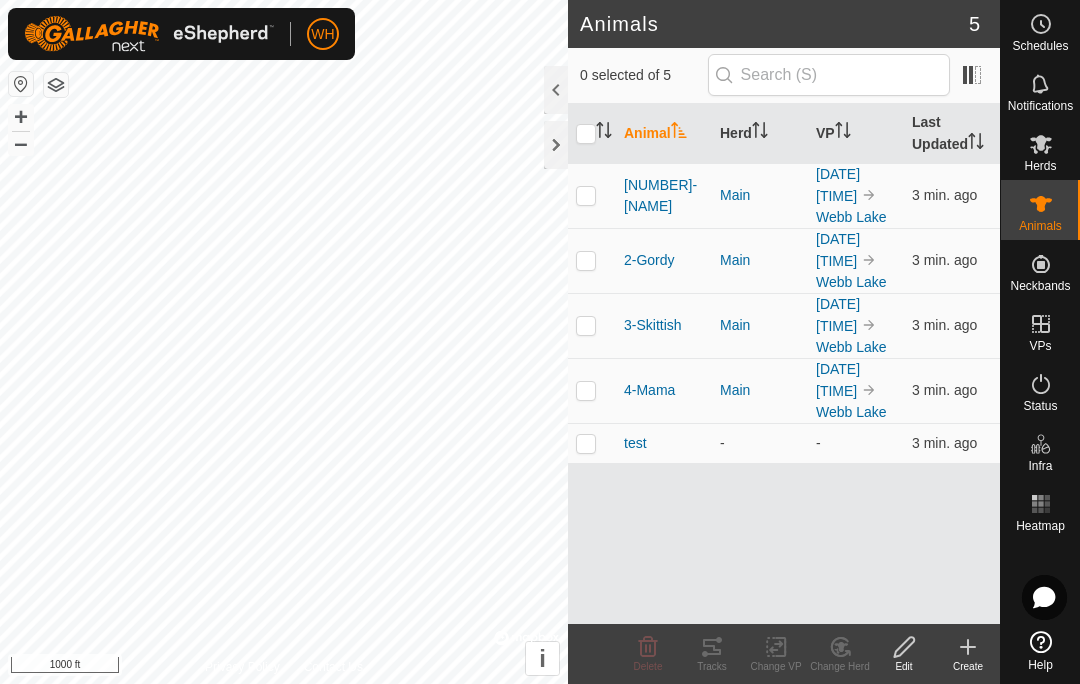 click at bounding box center (586, 390) 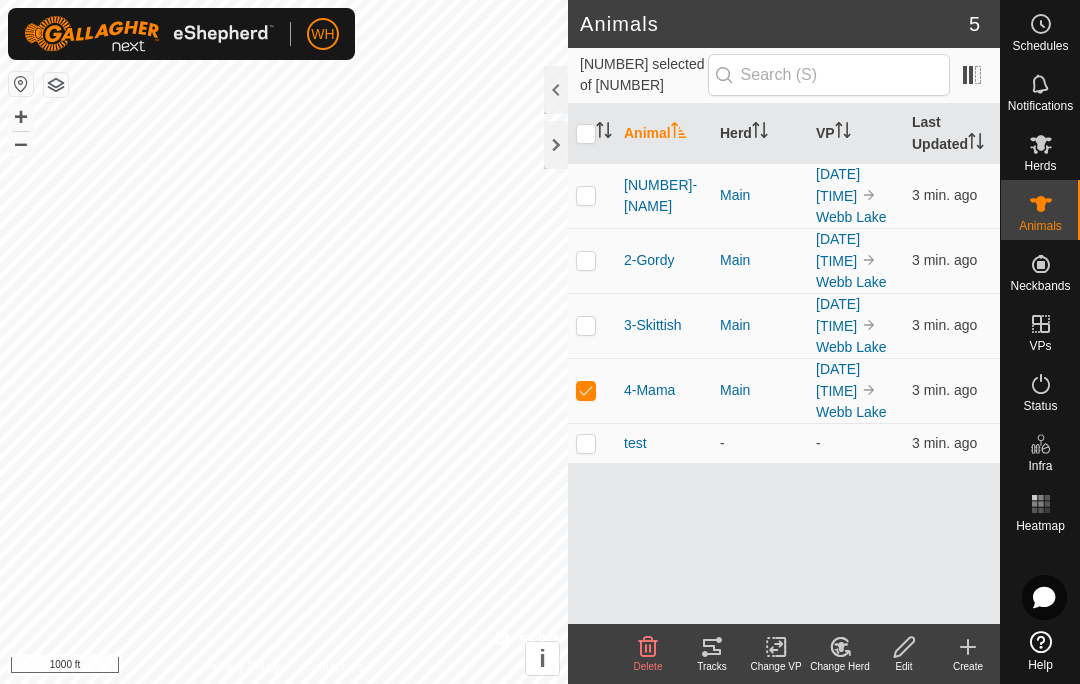 click 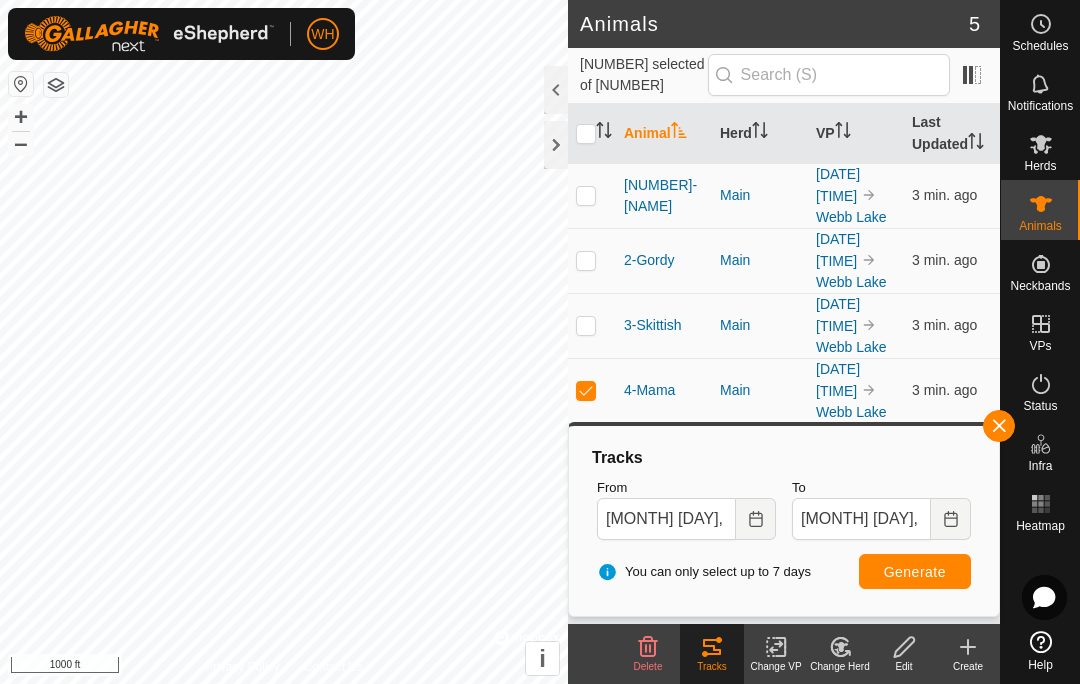 click at bounding box center [756, 519] 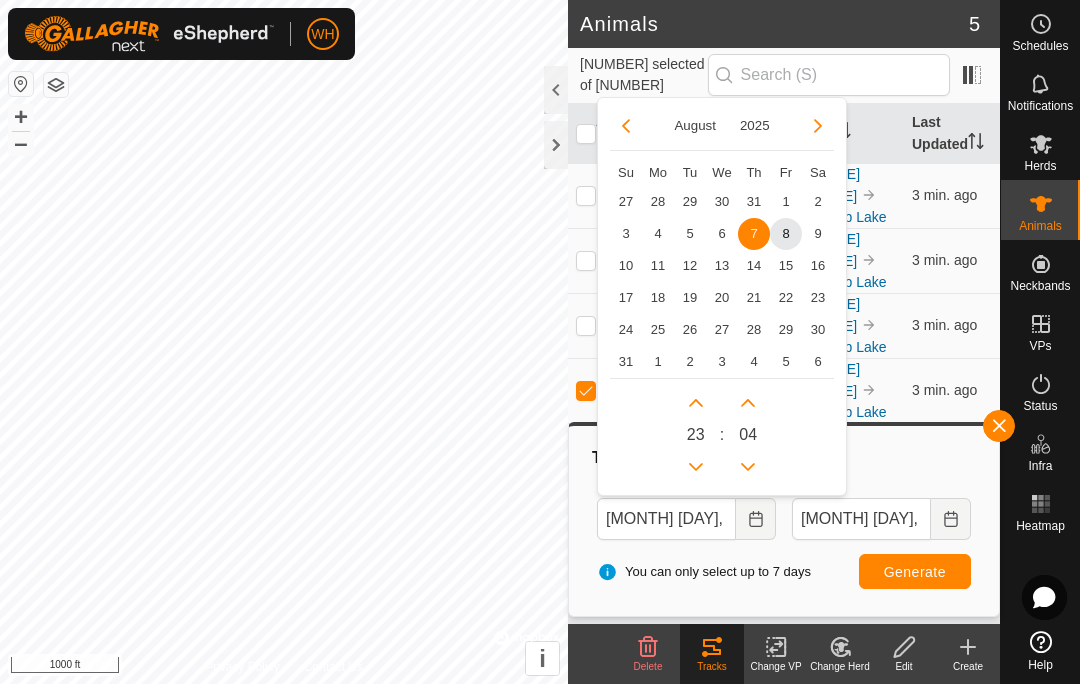 click on "8" at bounding box center [786, 234] 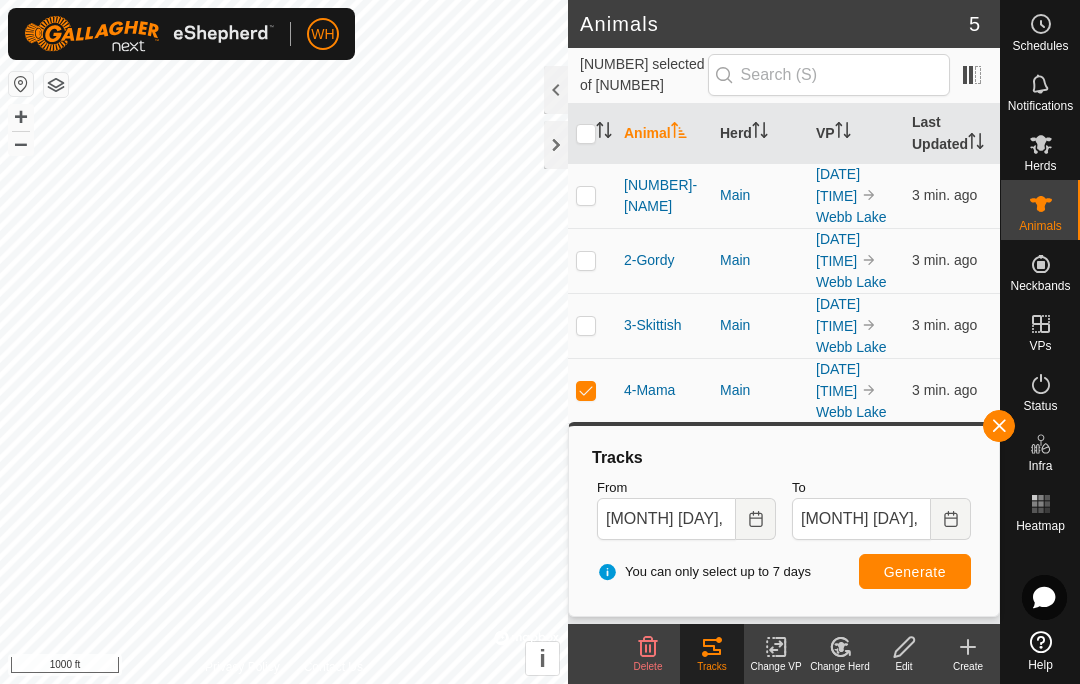 click 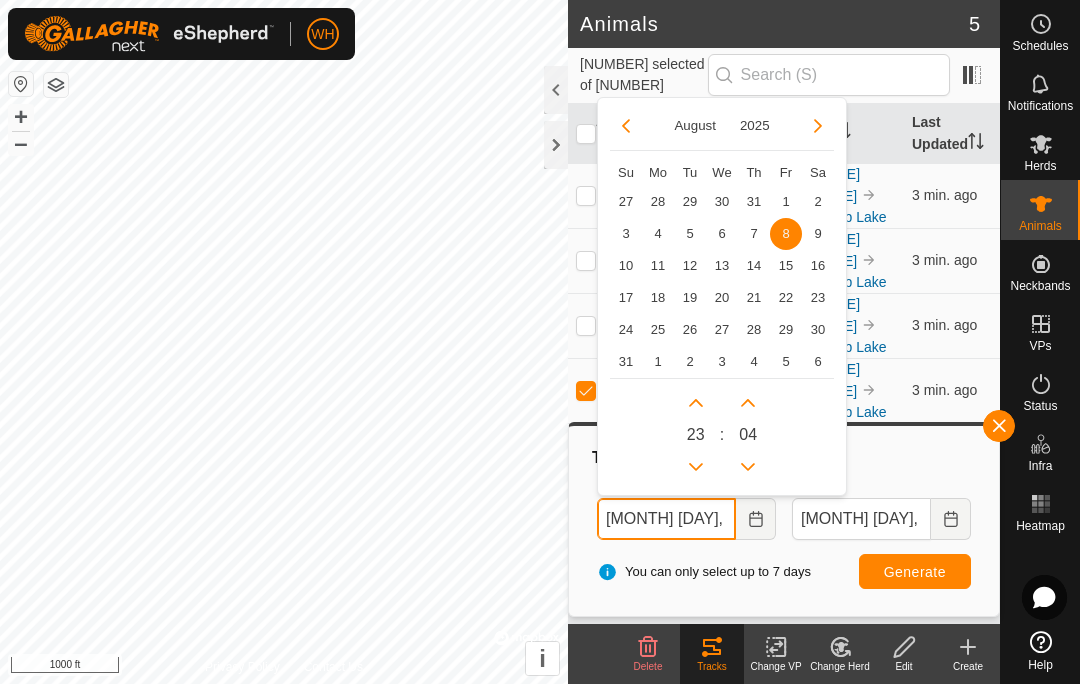 click 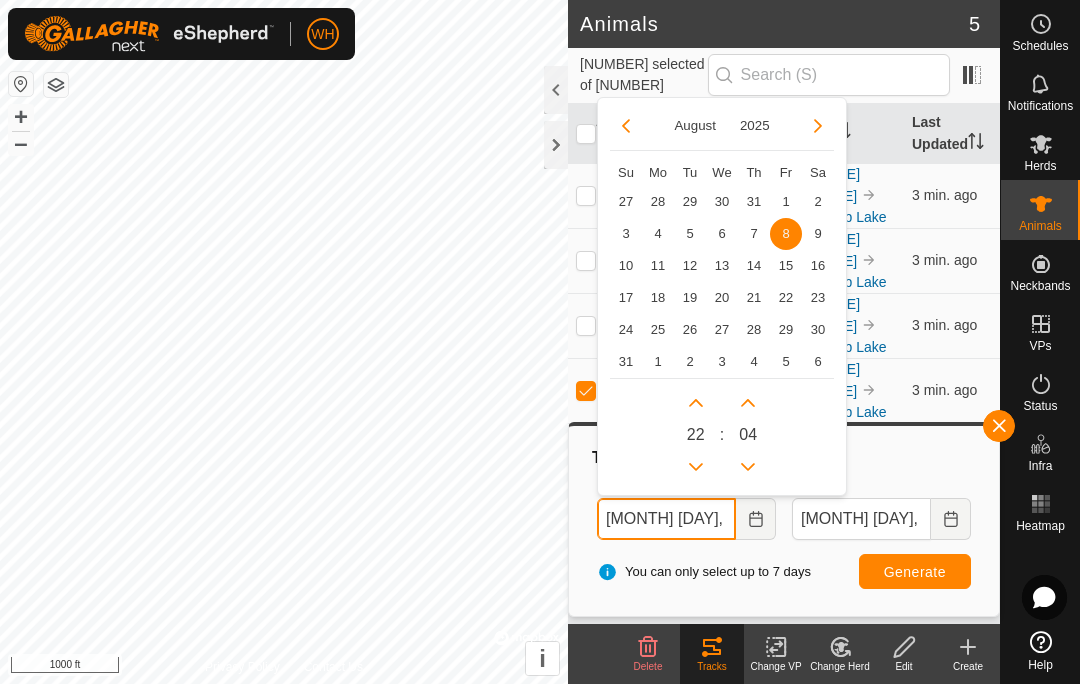 click at bounding box center (696, 467) 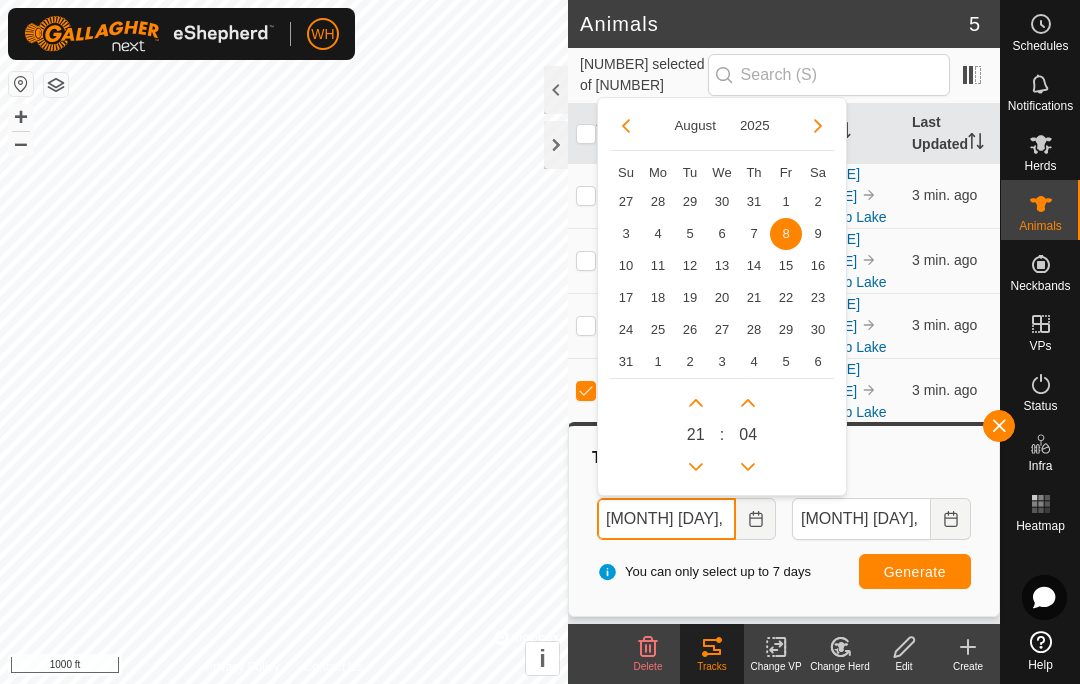 click at bounding box center [696, 467] 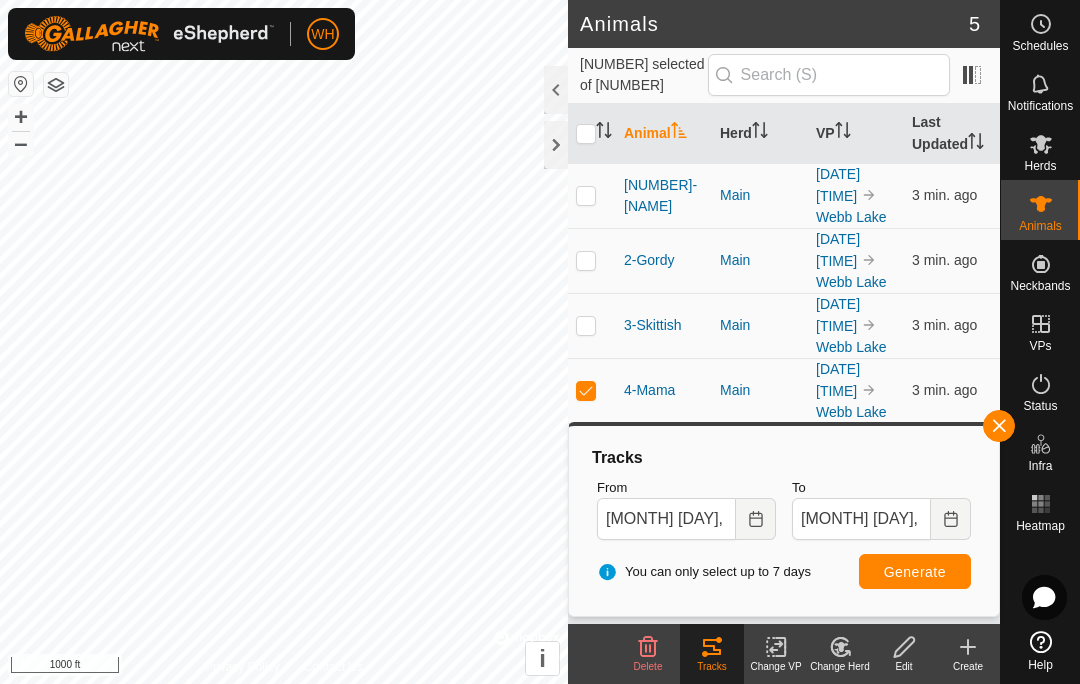 click on "Generate" at bounding box center [915, 571] 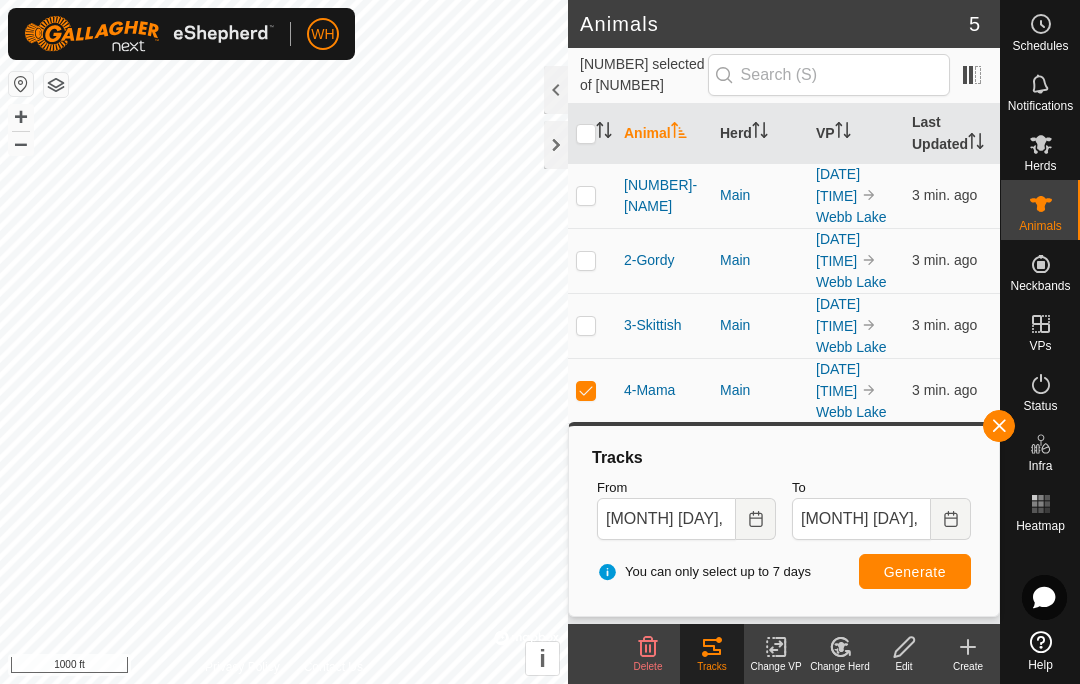click at bounding box center (999, 426) 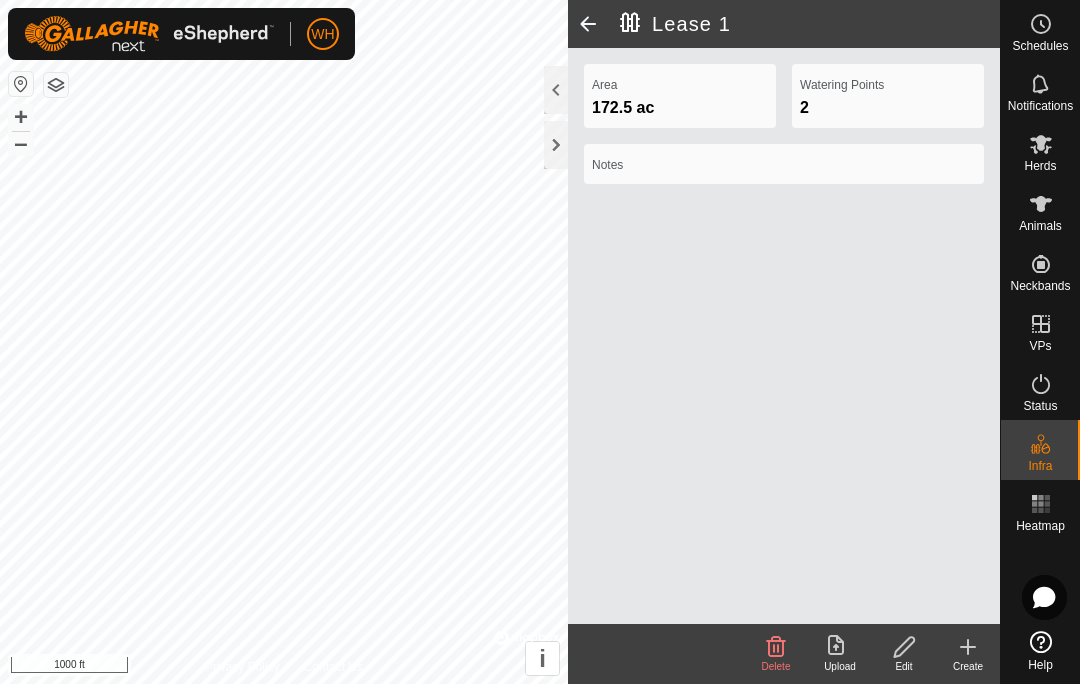 click 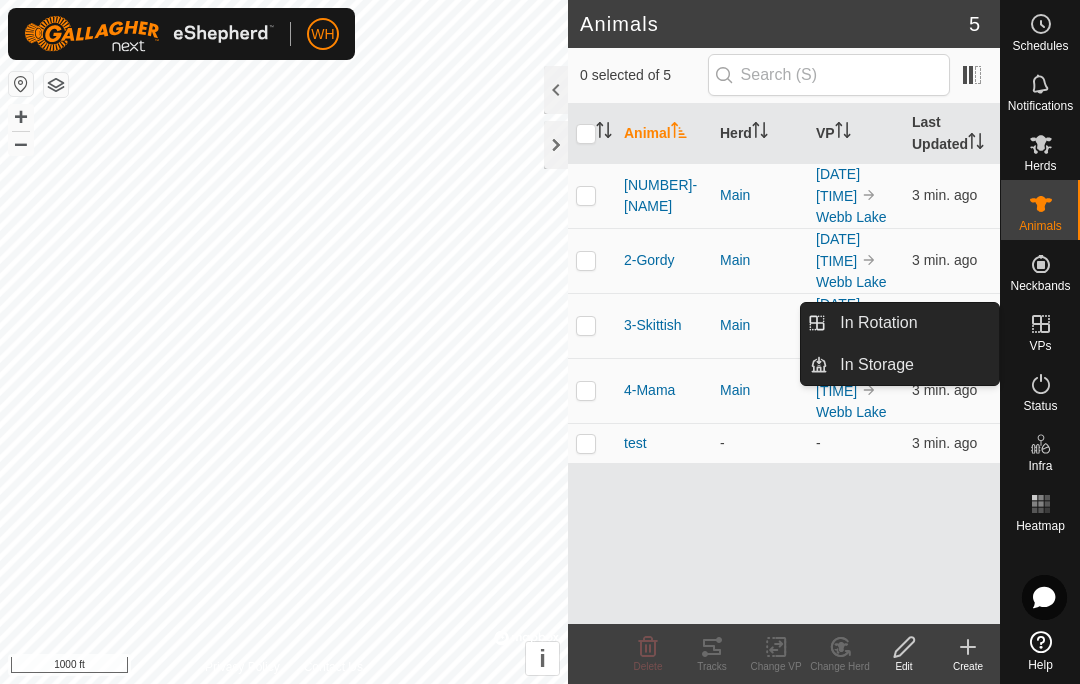 click on "In Rotation" at bounding box center [913, 323] 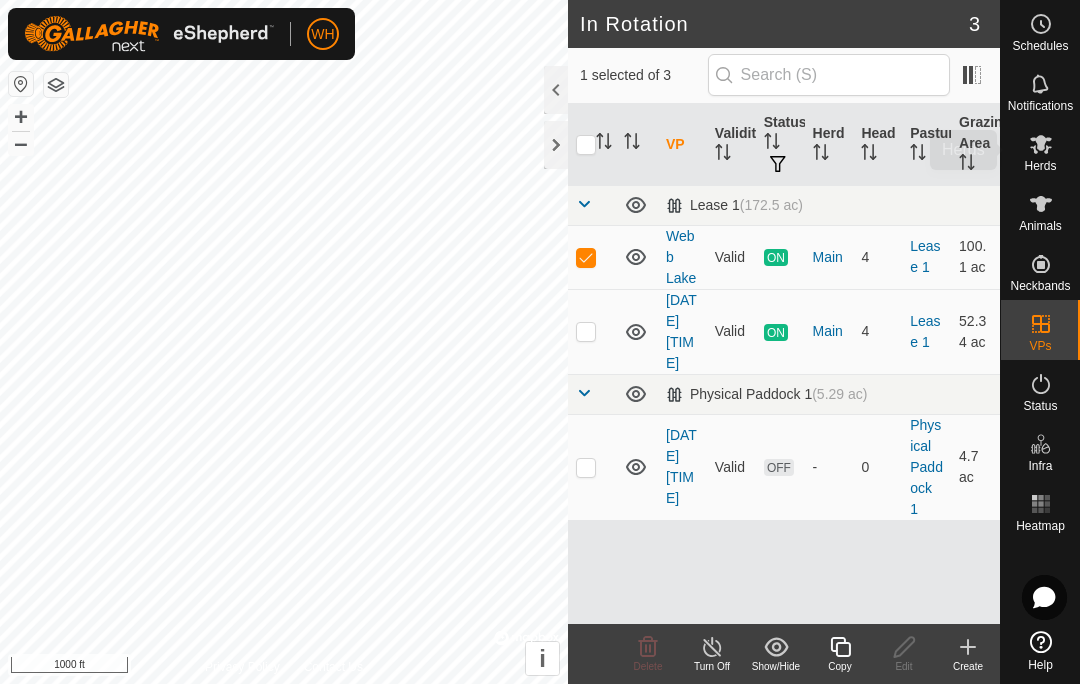 click 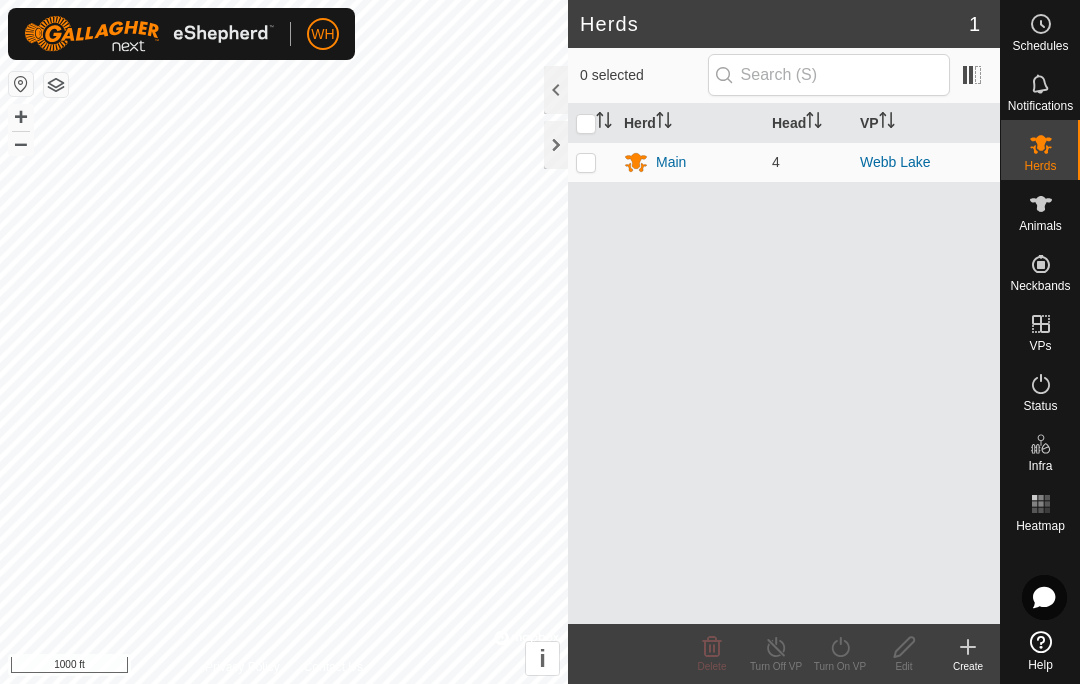 click at bounding box center [592, 162] 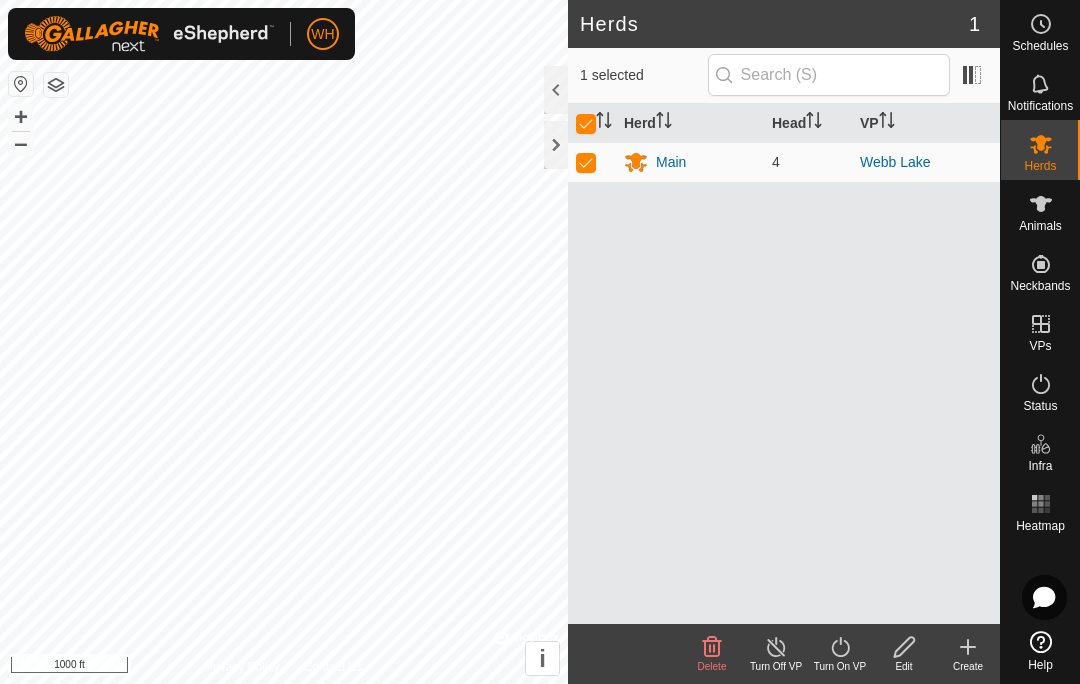 click 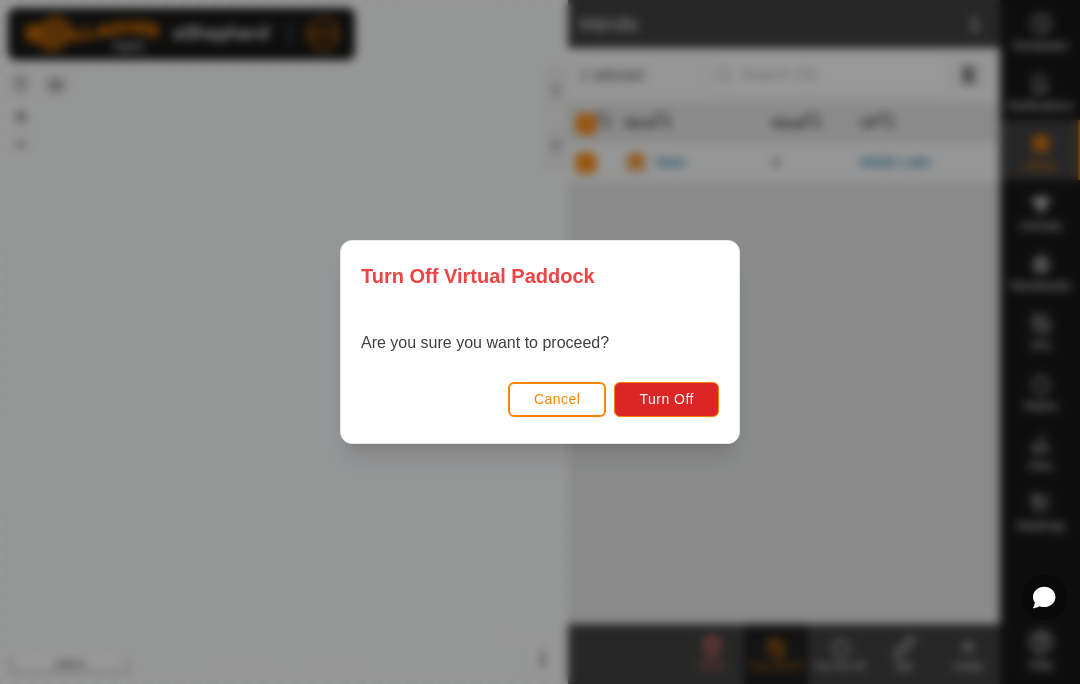 click on "Cancel" at bounding box center (557, 399) 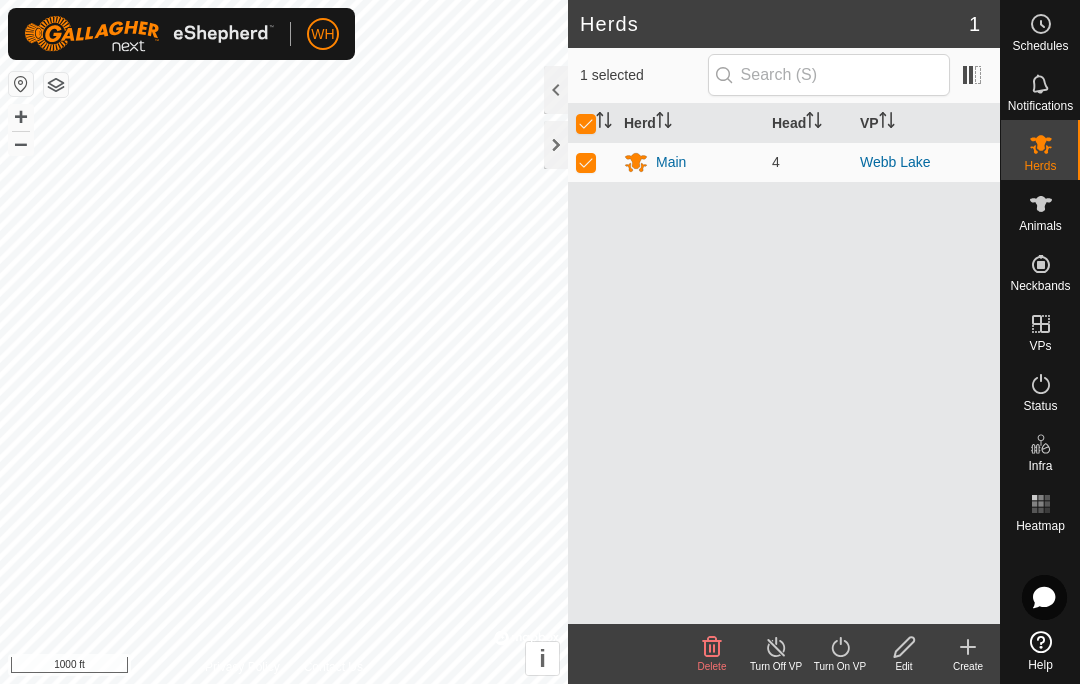 click 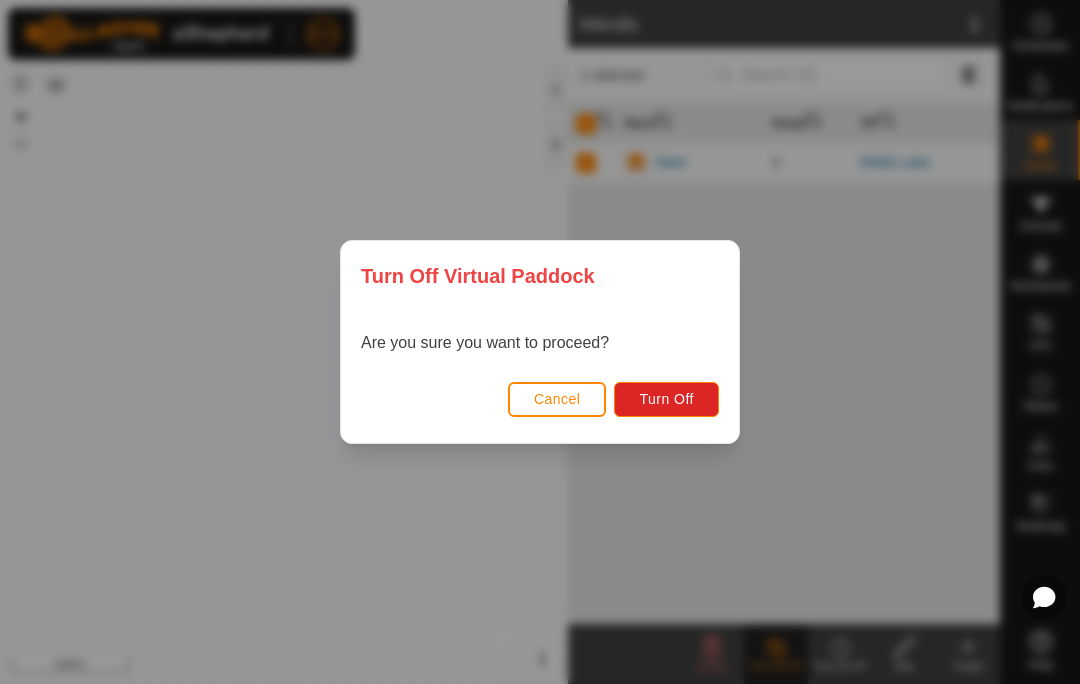 click on "Turn Off" at bounding box center (666, 399) 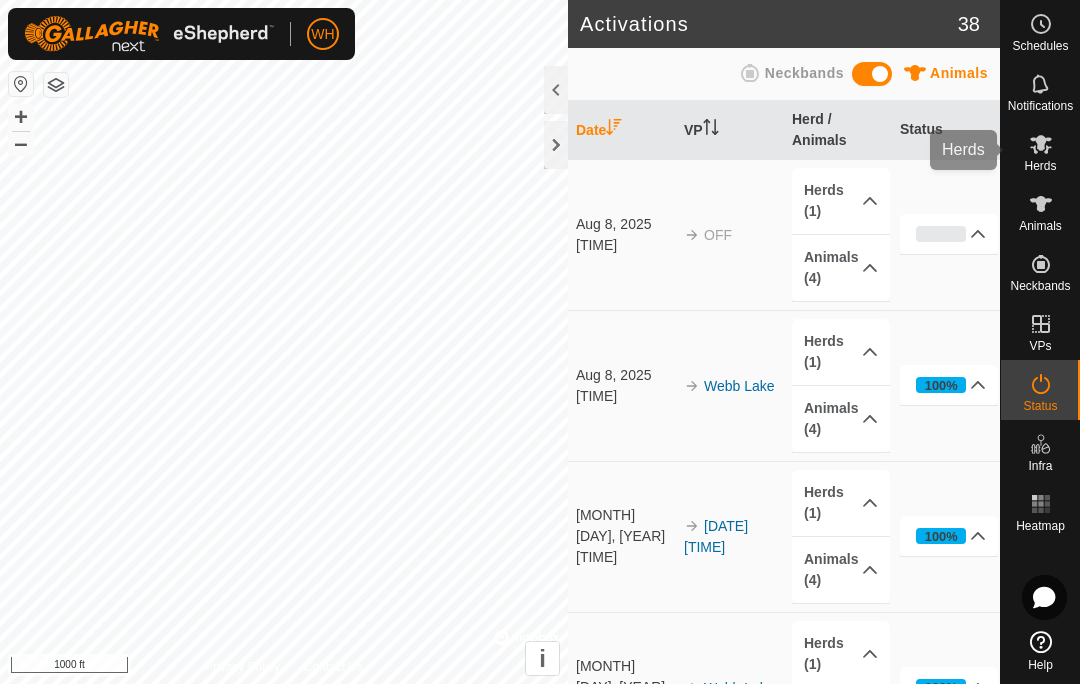 click 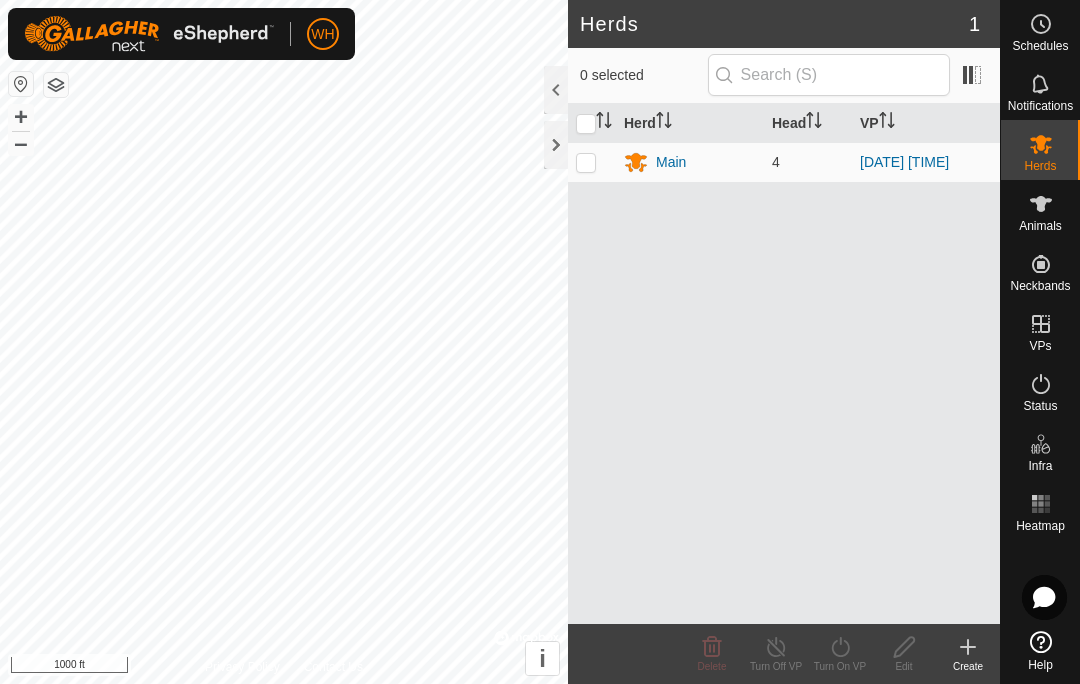 click at bounding box center (592, 162) 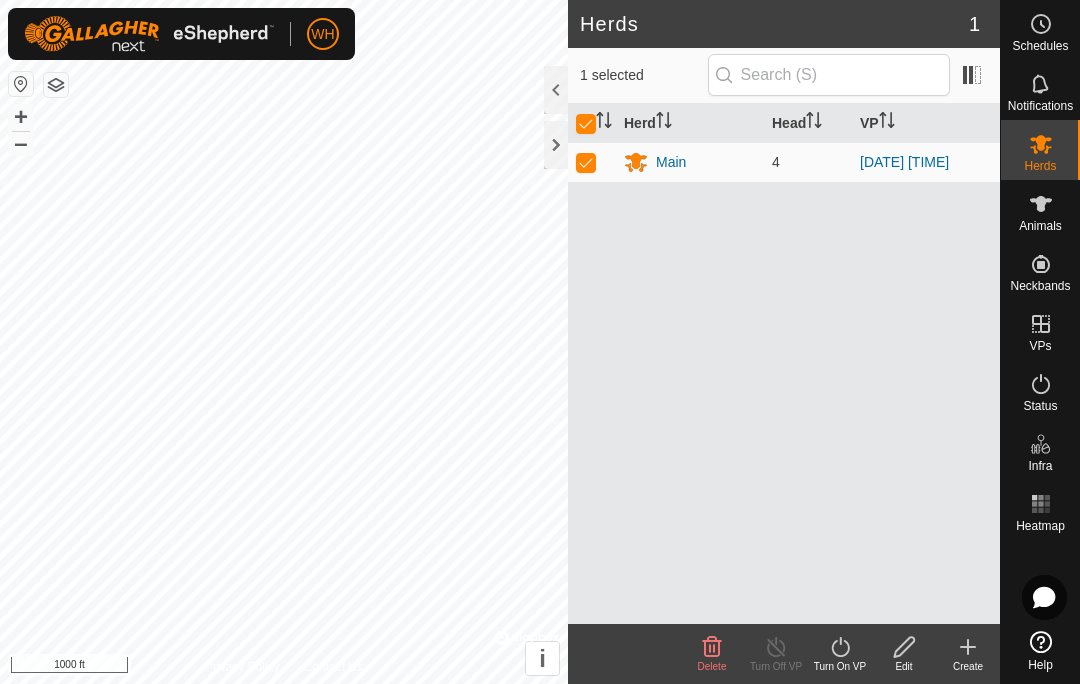 click 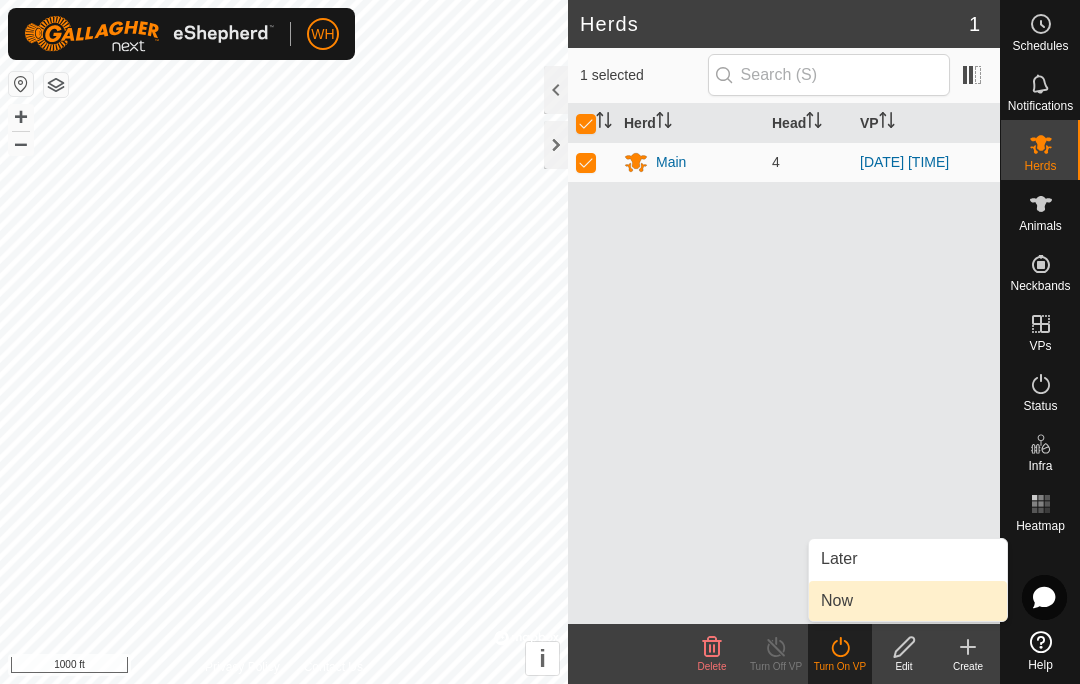 click on "Now" at bounding box center (908, 601) 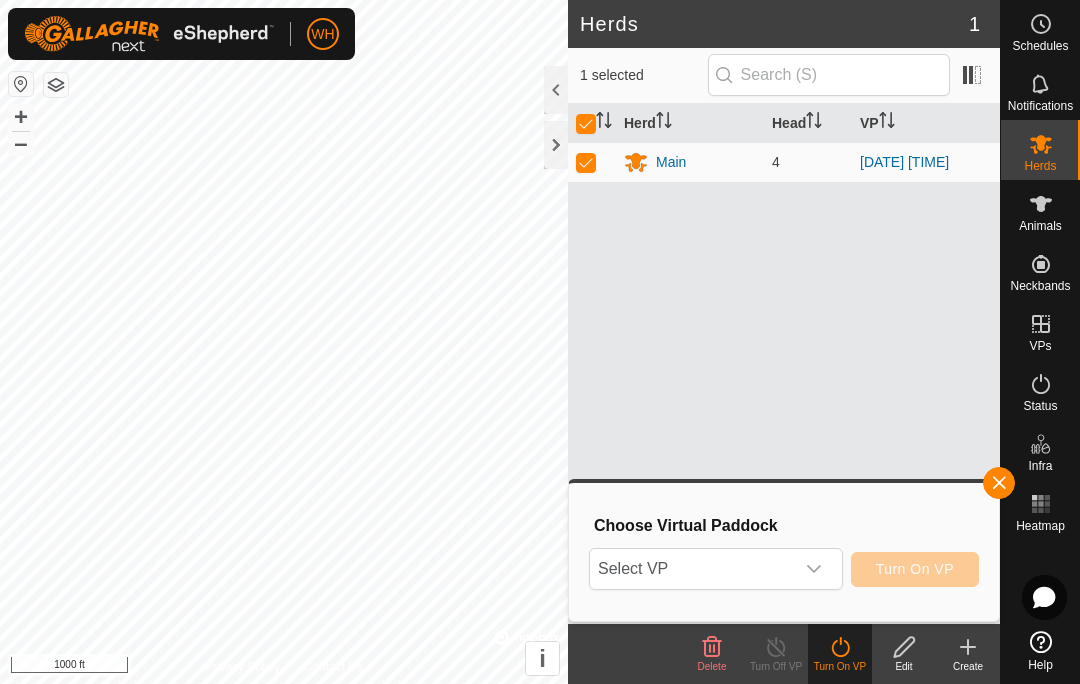 click at bounding box center [814, 569] 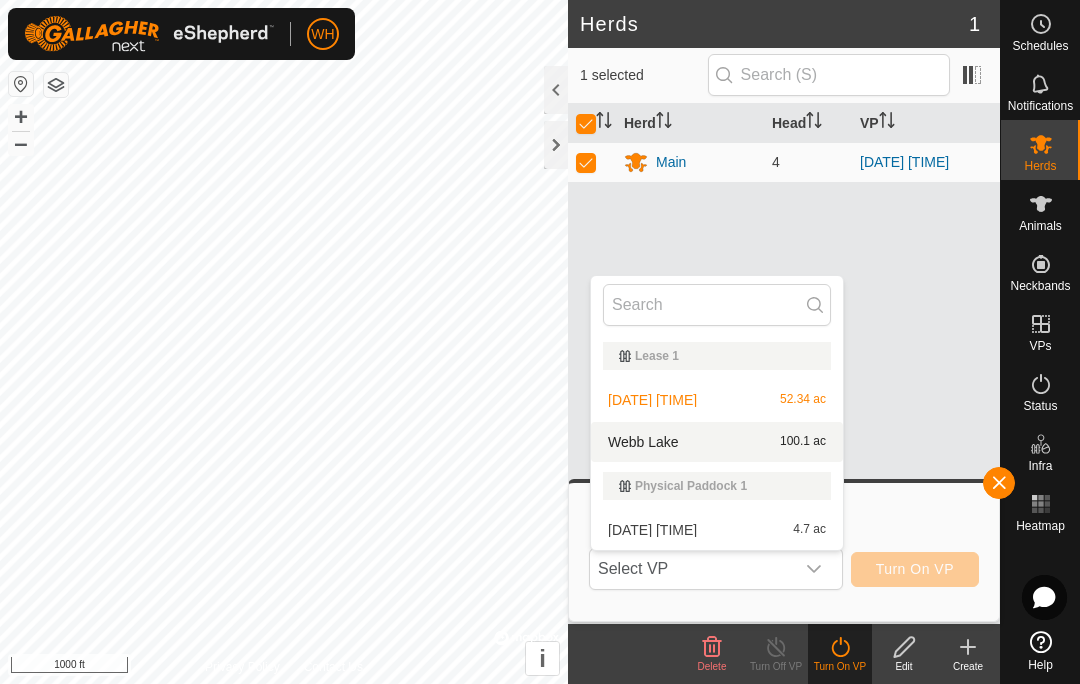 click on "Webb Lake" at bounding box center (643, 442) 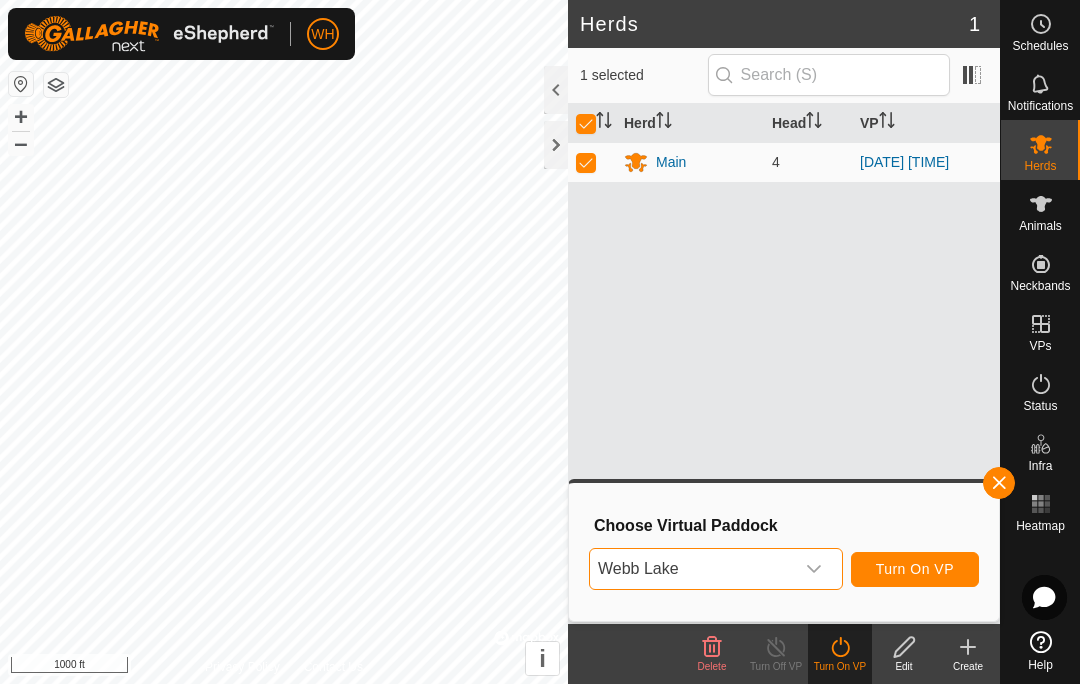 click on "Turn On VP" at bounding box center (915, 569) 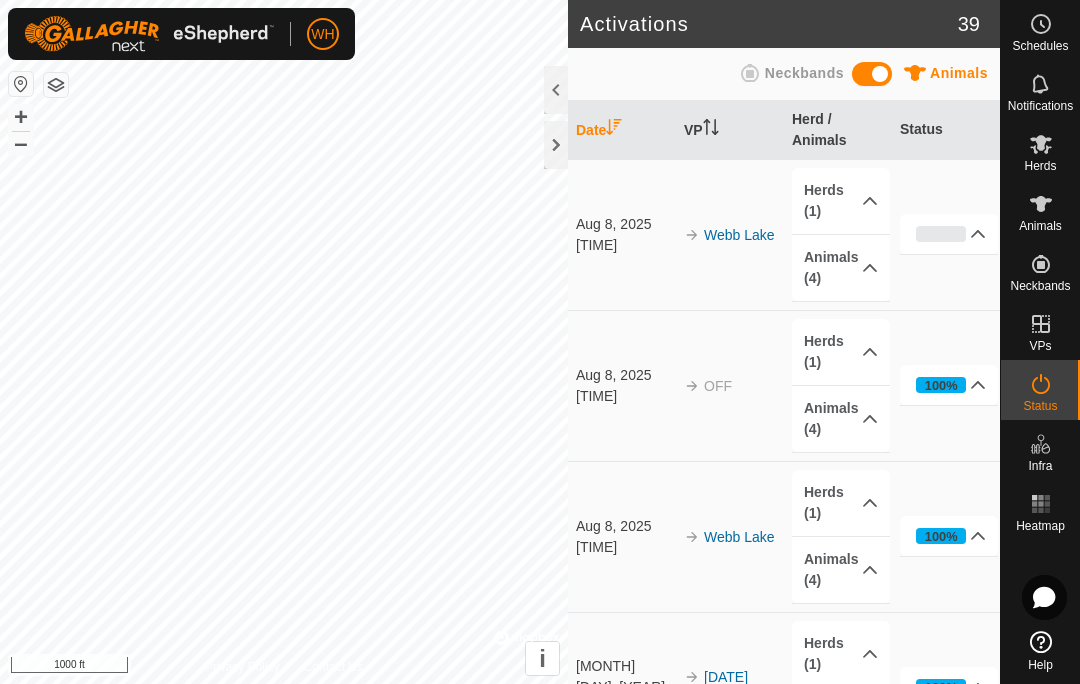 click on "100%" at bounding box center (949, 385) 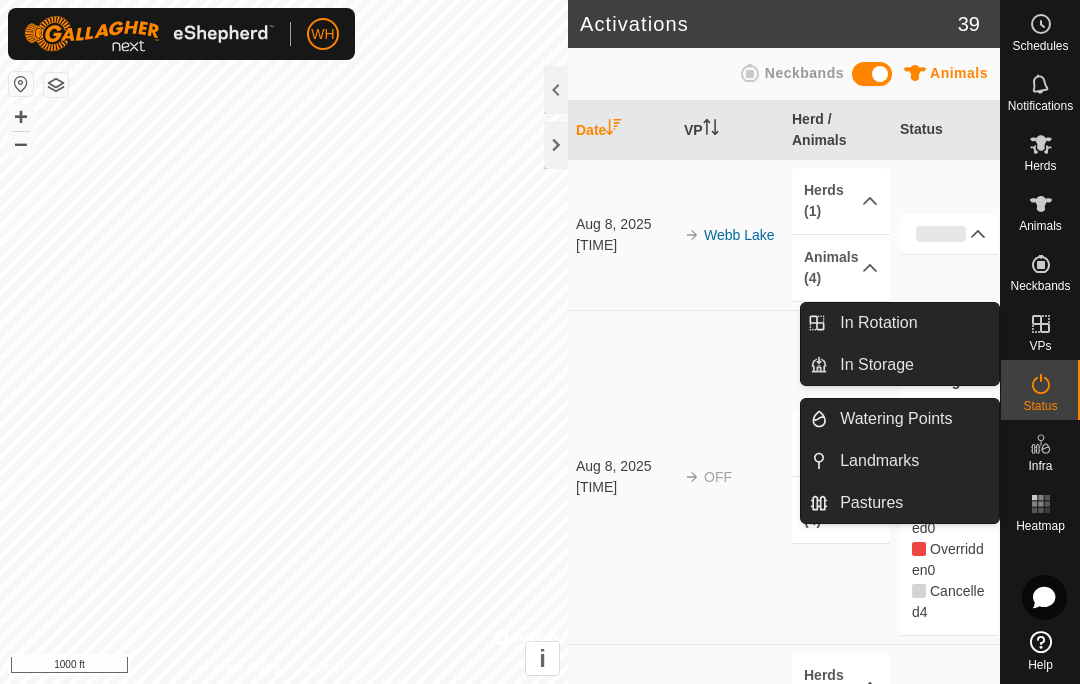 click on "In Rotation" at bounding box center (913, 323) 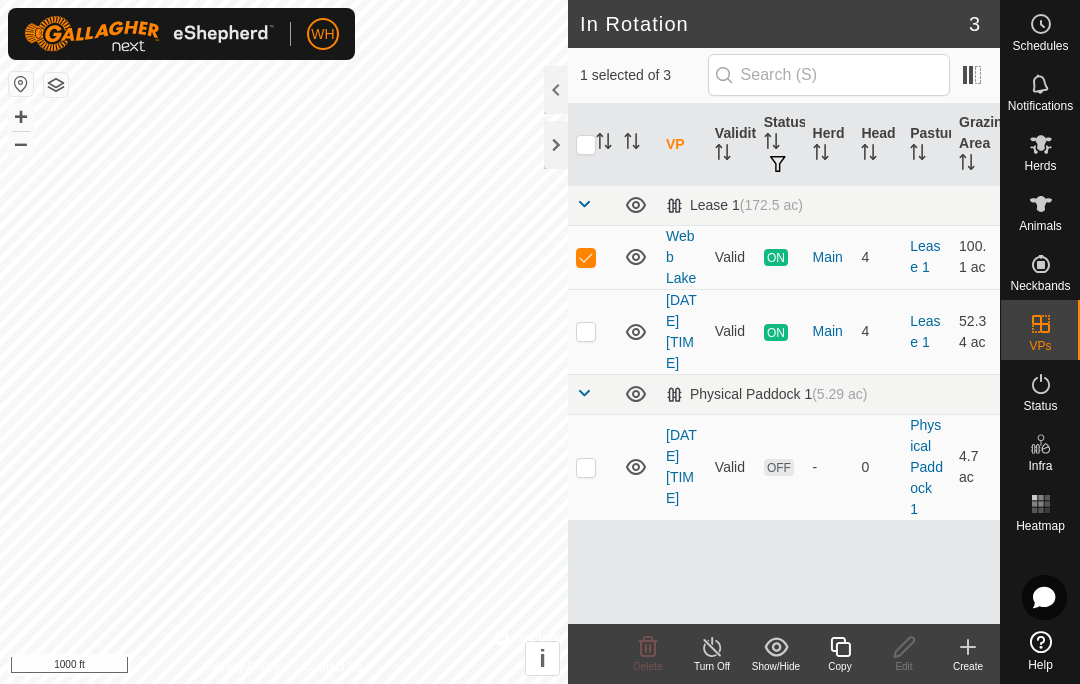 click on "ON" at bounding box center [776, 332] 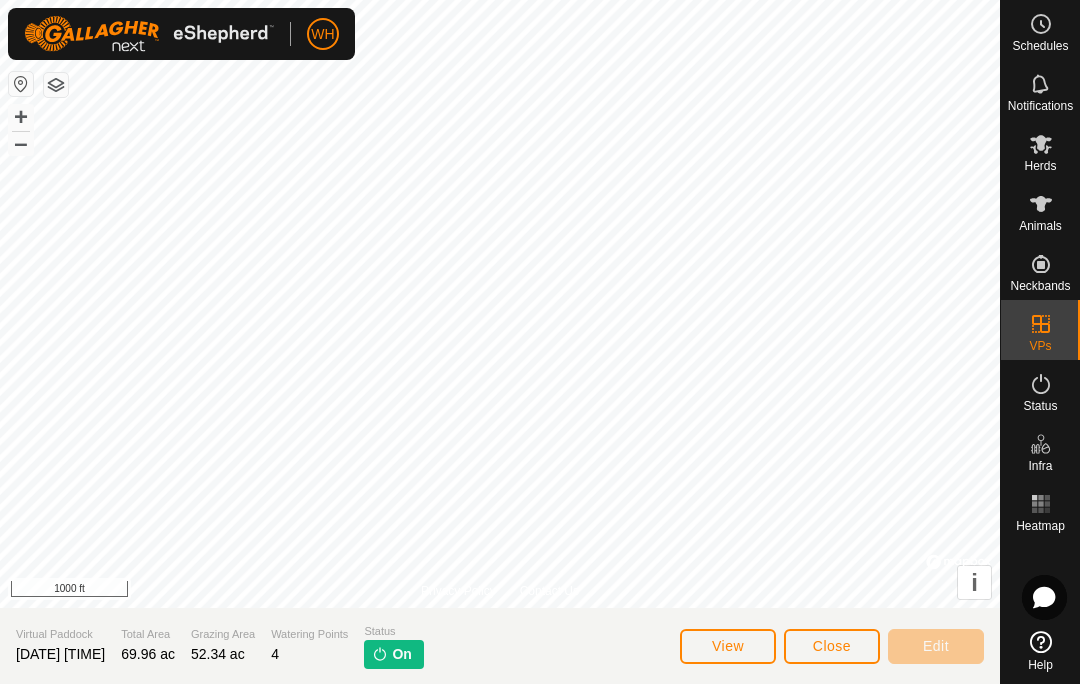 click on "On" 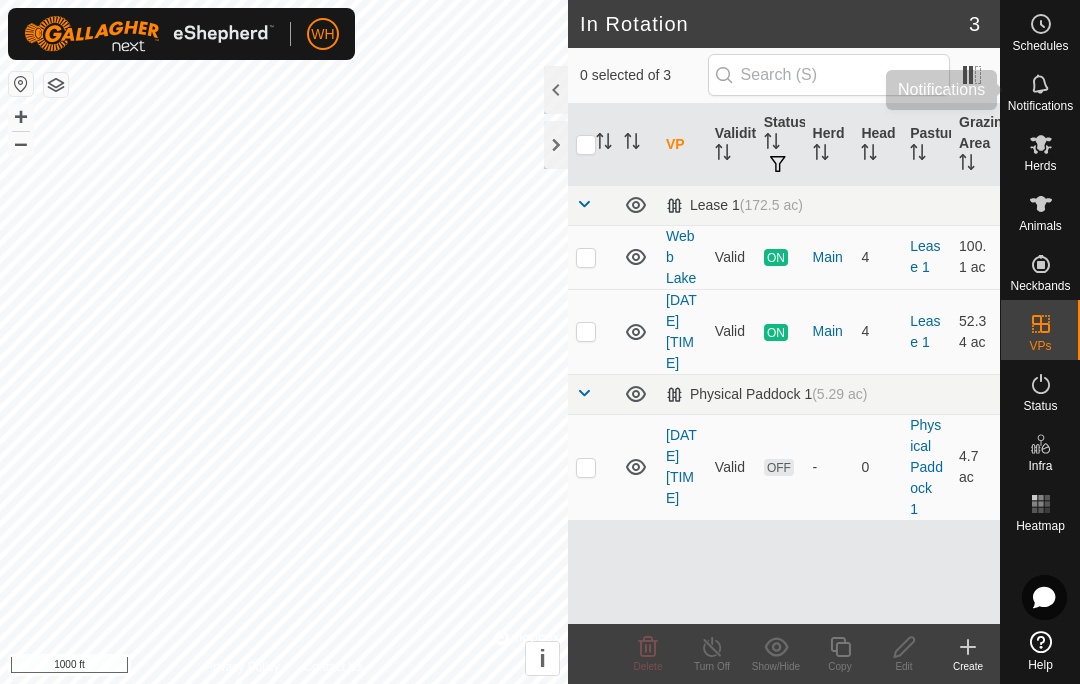 click on "Notifications" at bounding box center [1040, 106] 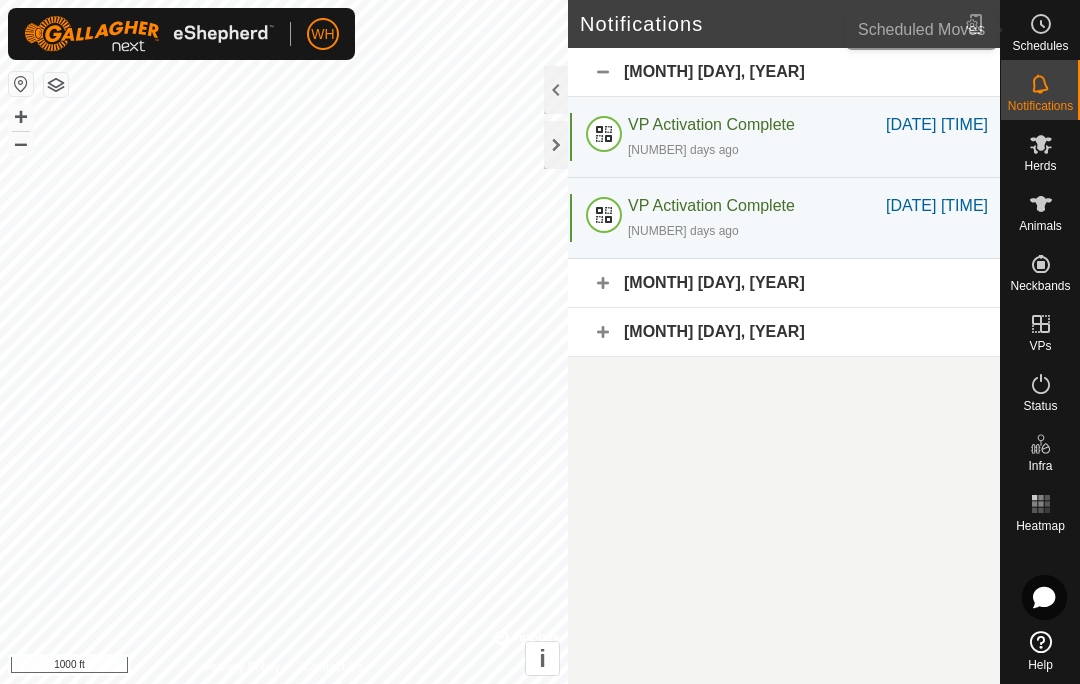 click 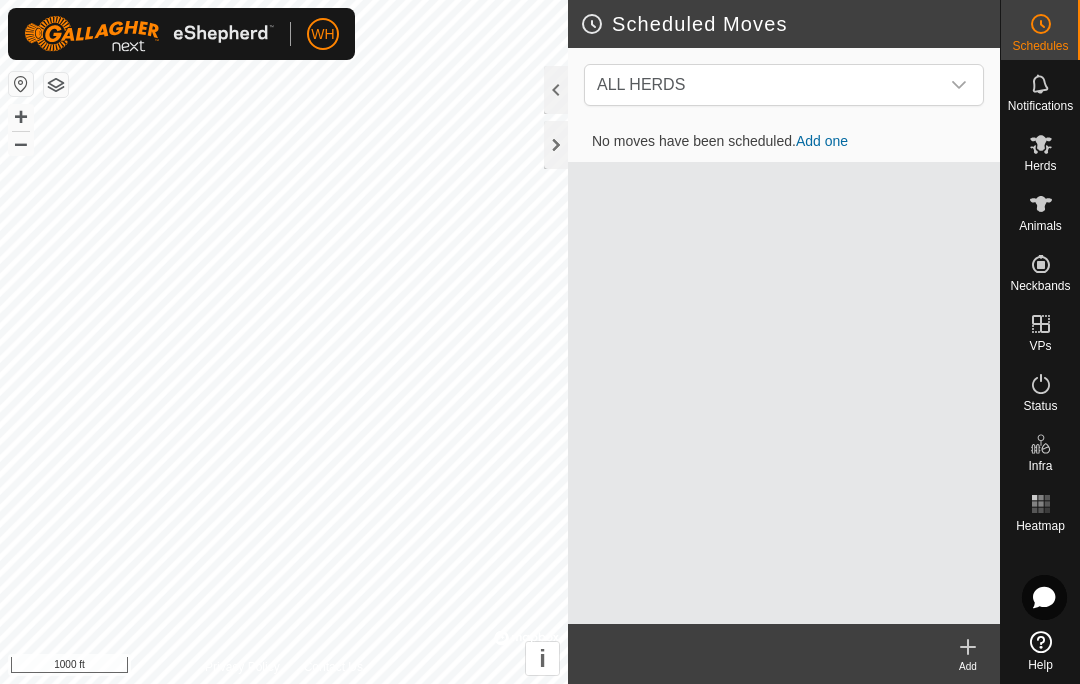 click 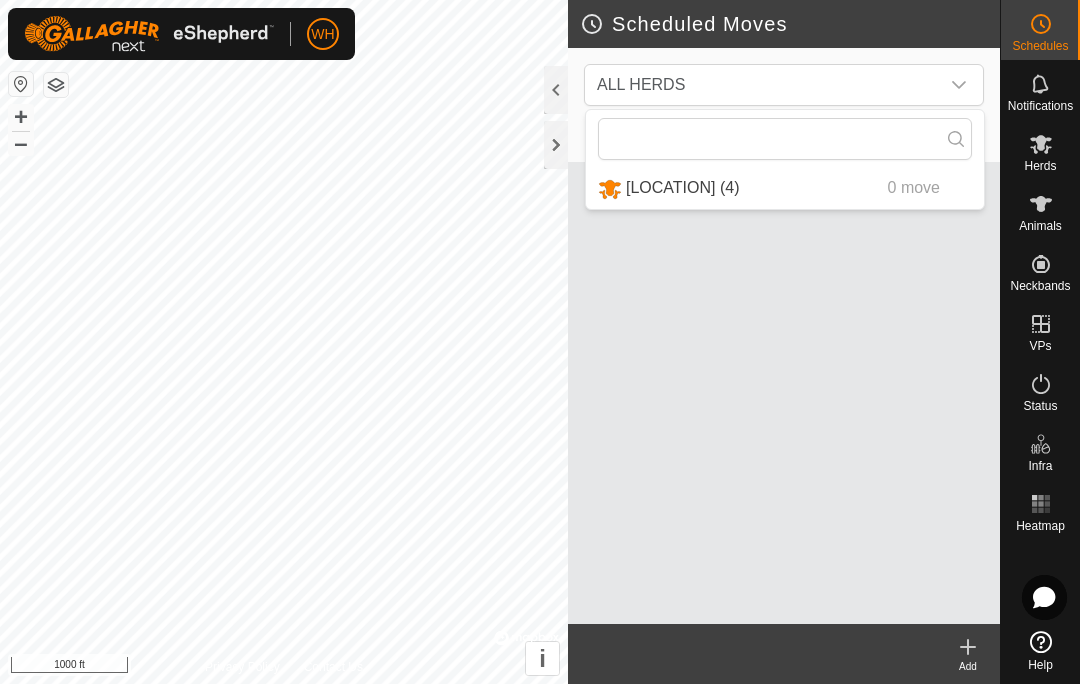 click 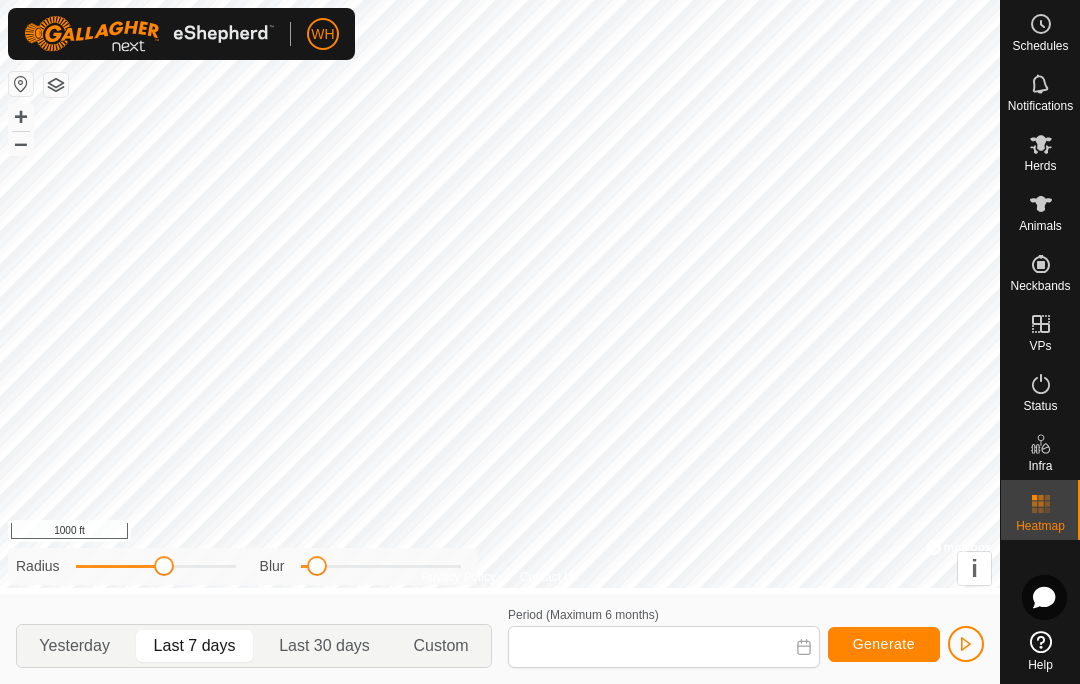 type on "[MONTH] [DAY], [YEAR] - [MONTH] [DAY], [YEAR]" 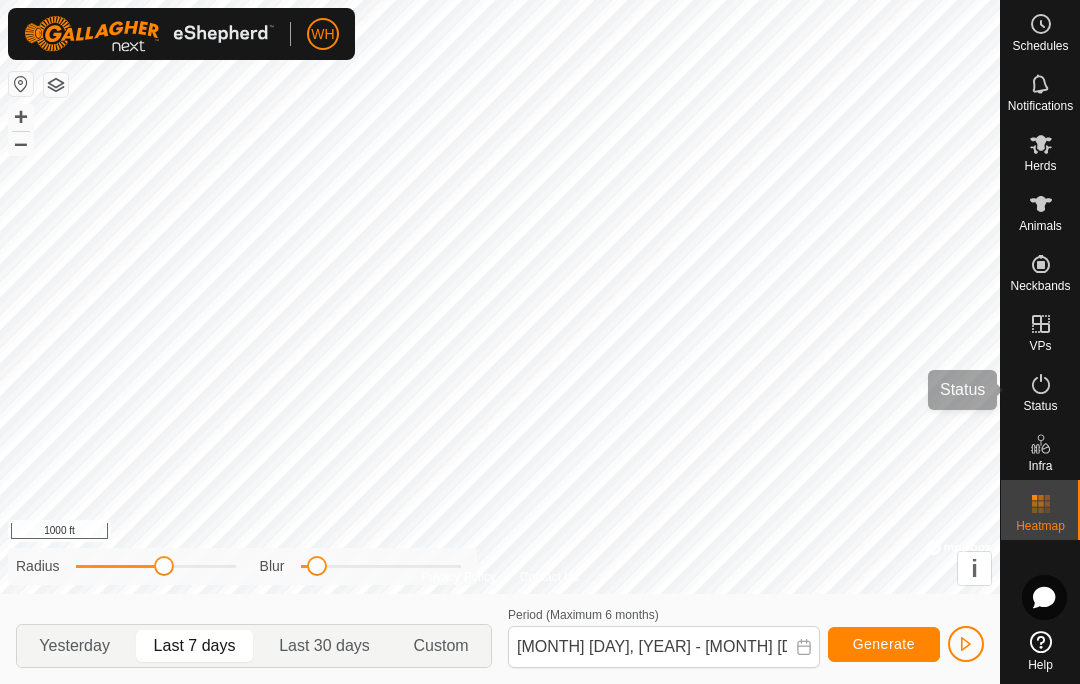 click 